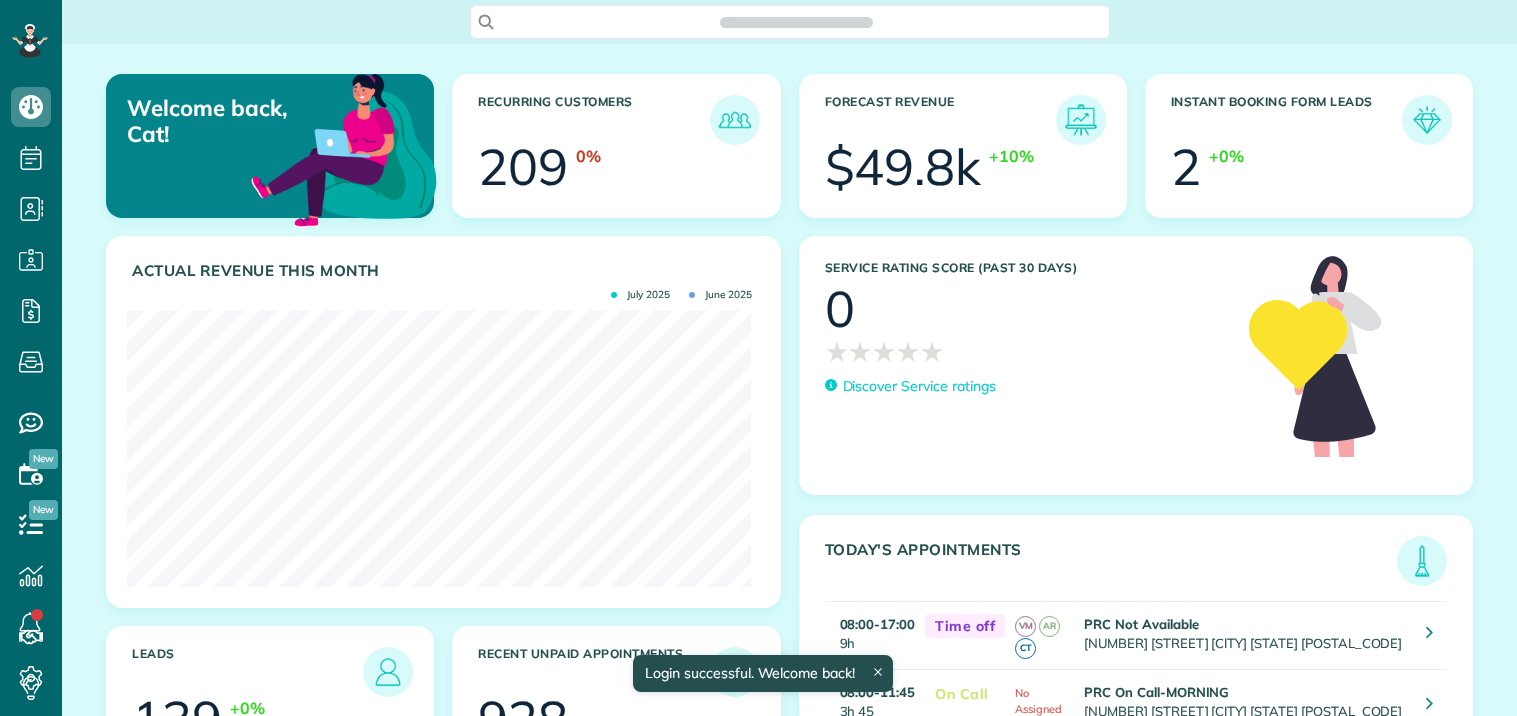 scroll, scrollTop: 0, scrollLeft: 0, axis: both 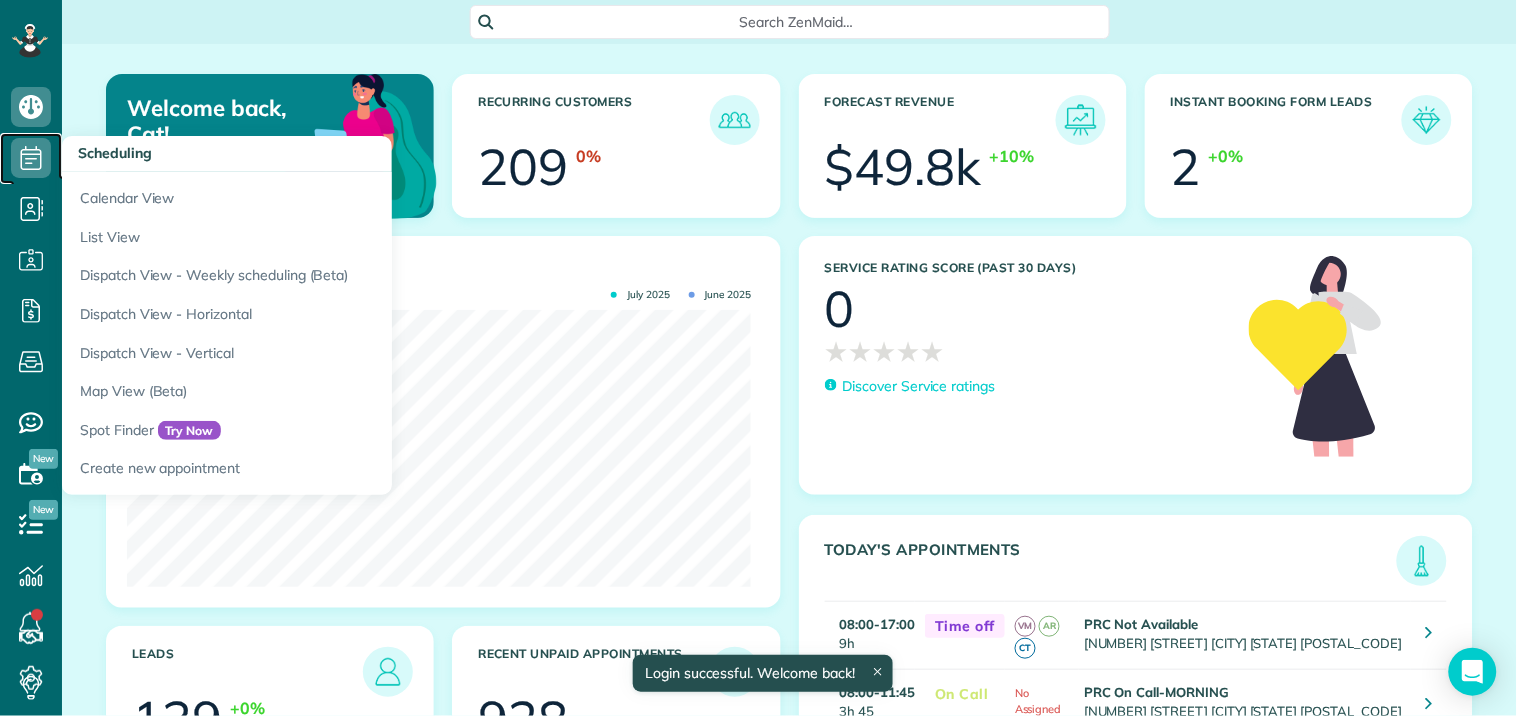 click 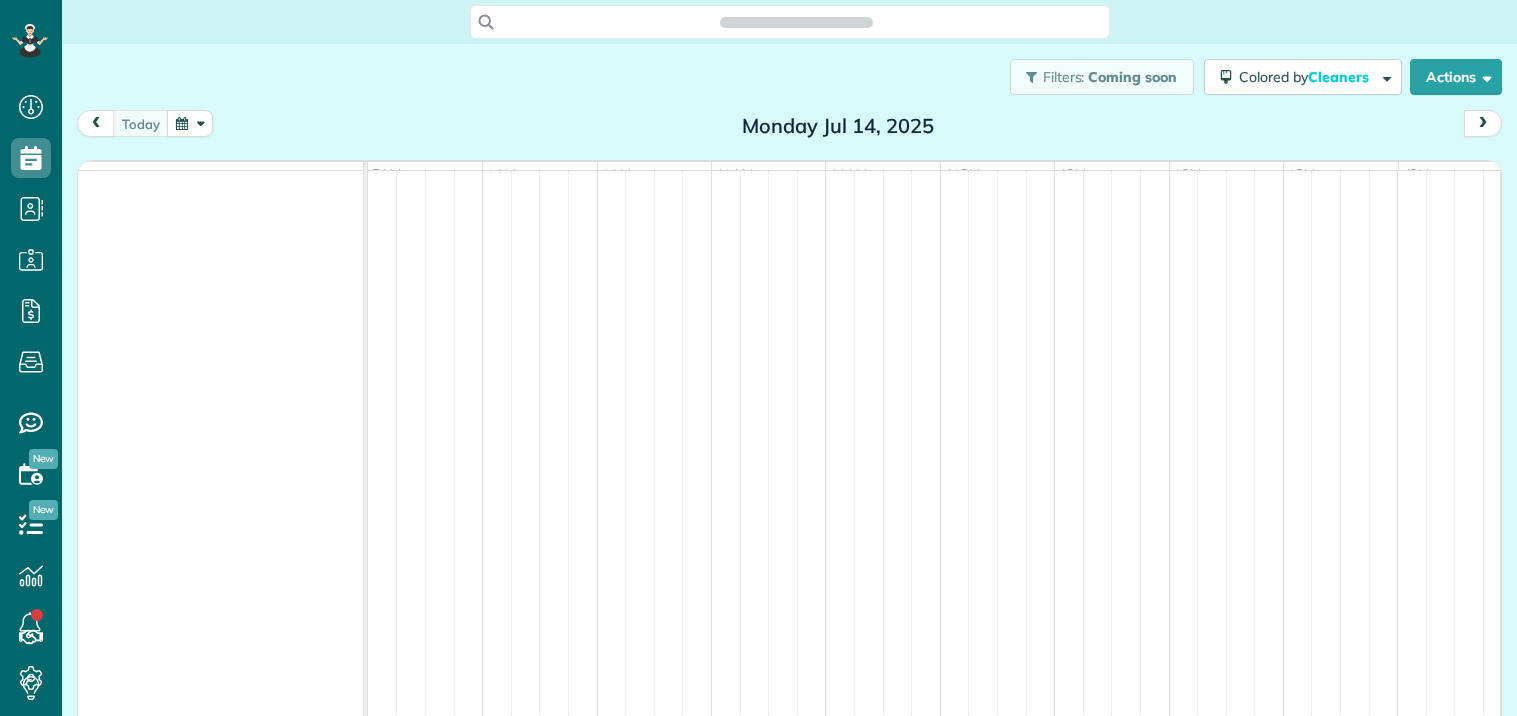 scroll, scrollTop: 0, scrollLeft: 0, axis: both 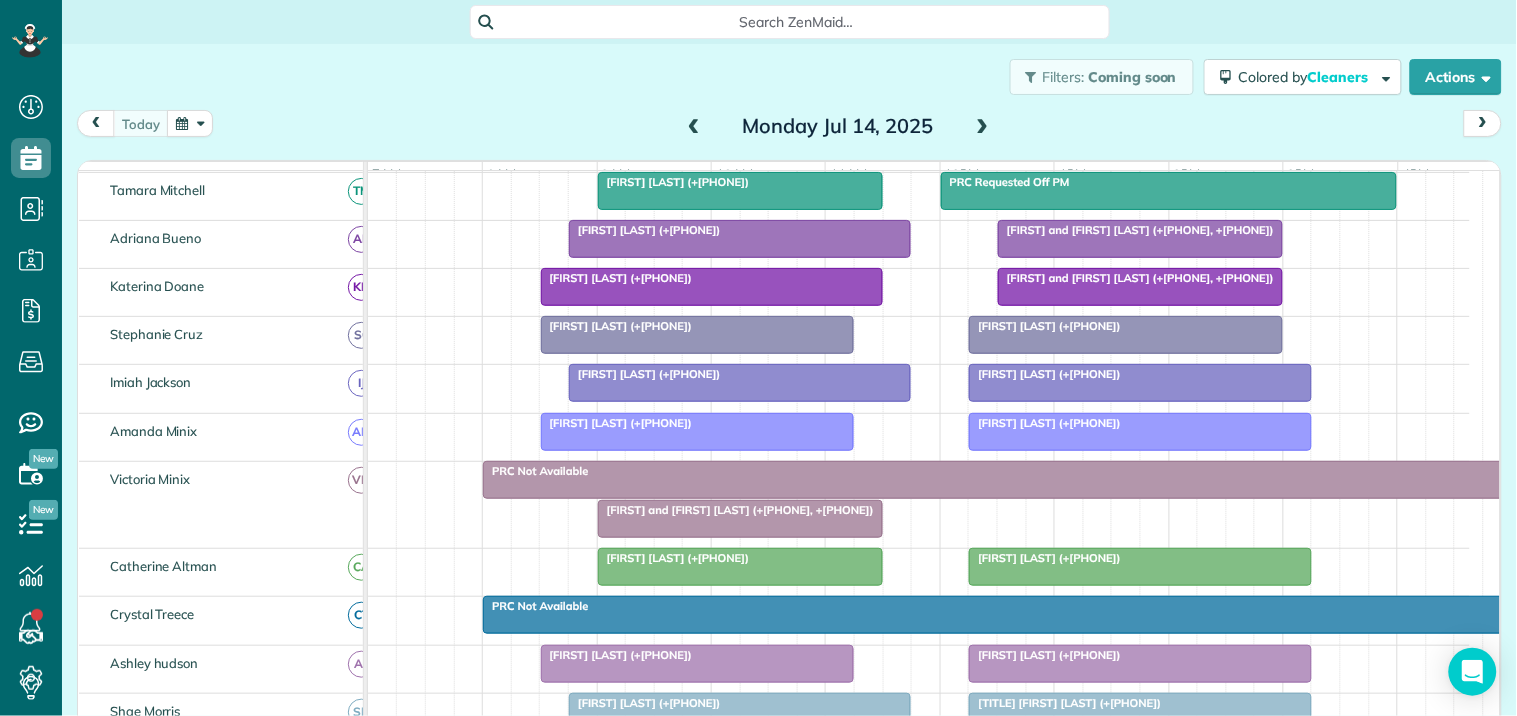 click at bounding box center (983, 127) 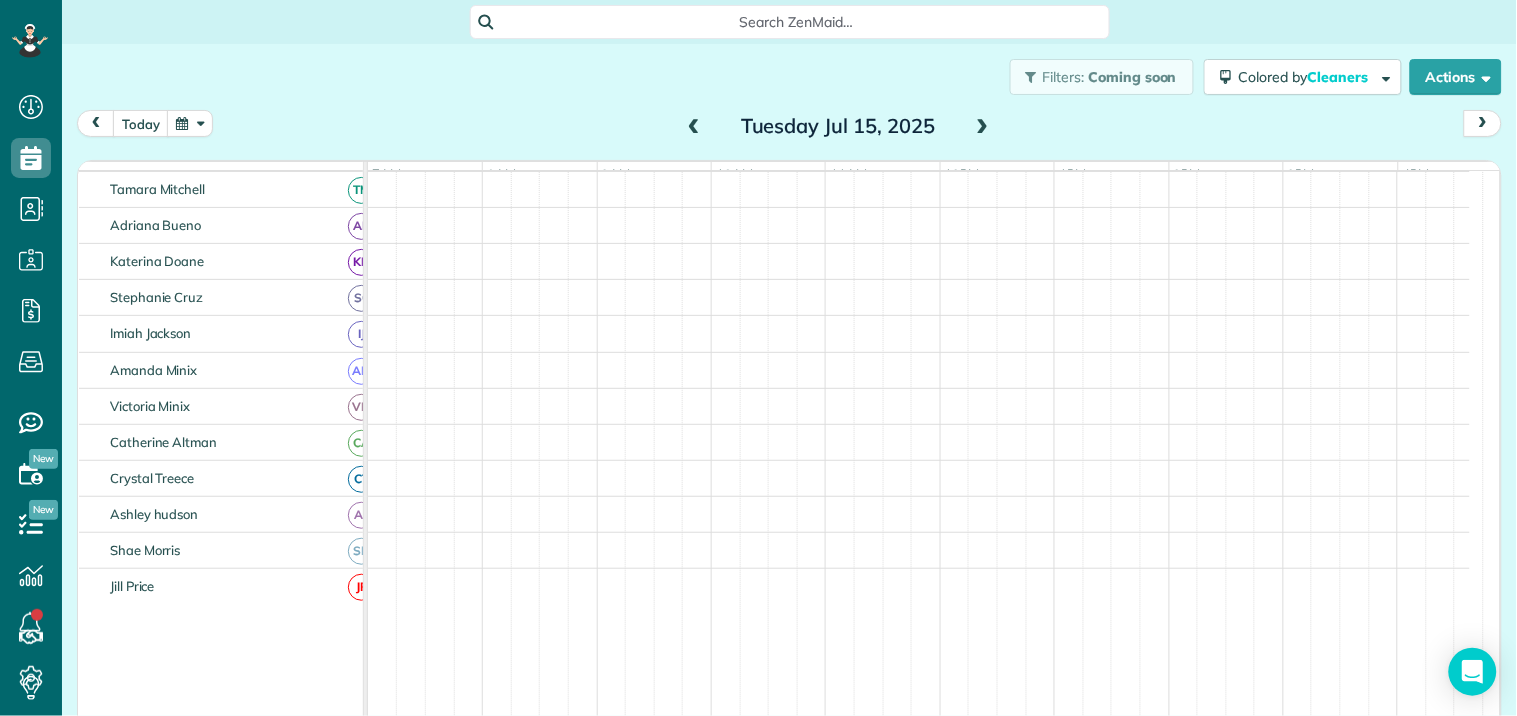 scroll, scrollTop: 432, scrollLeft: 0, axis: vertical 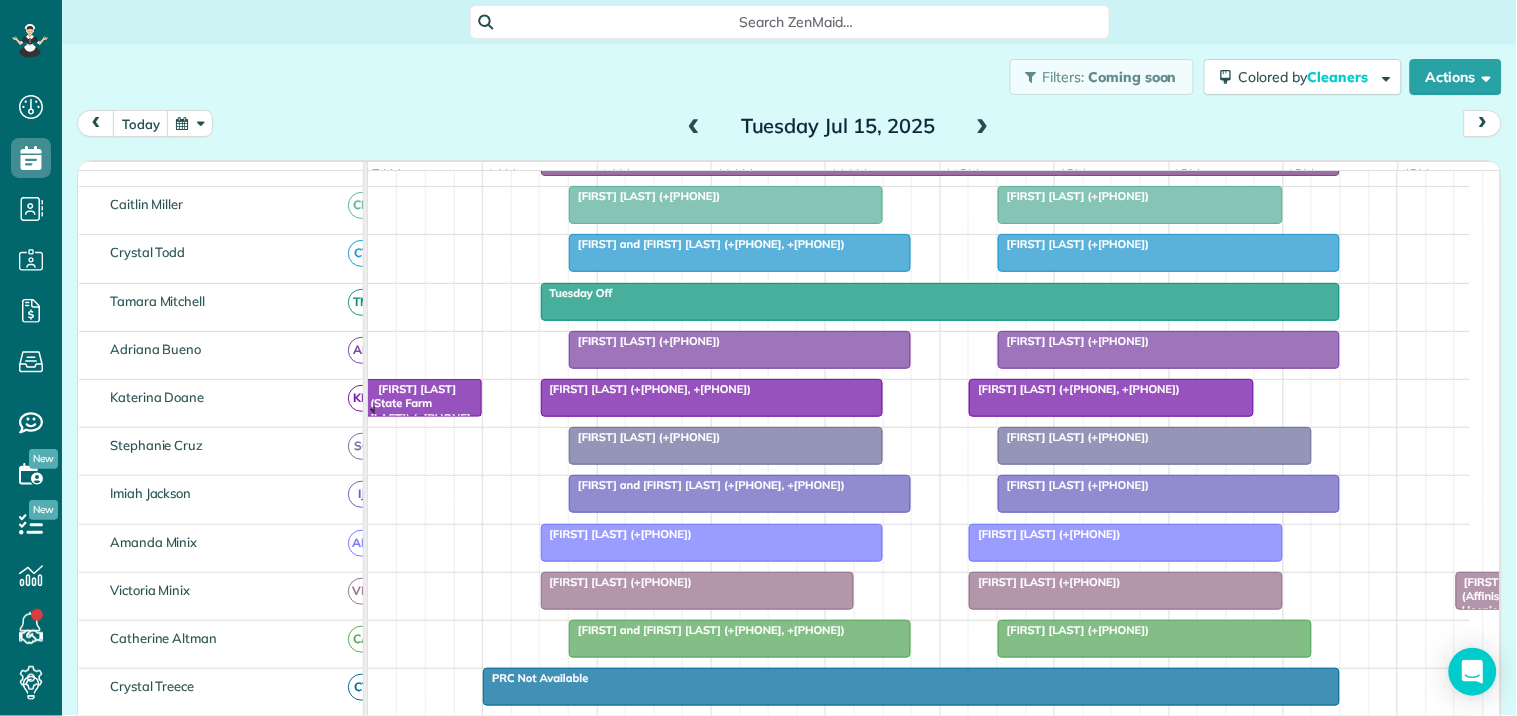 click at bounding box center (983, 127) 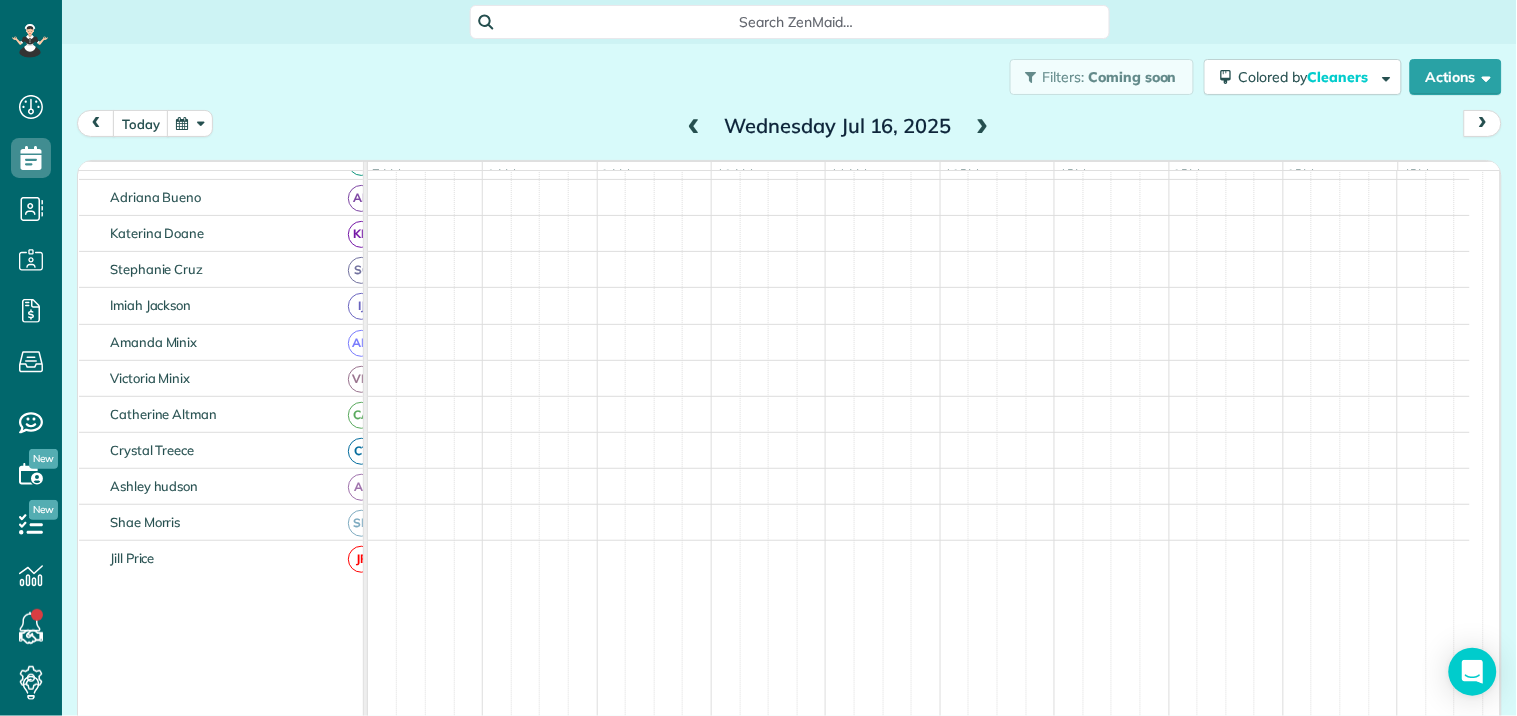 scroll, scrollTop: 206, scrollLeft: 0, axis: vertical 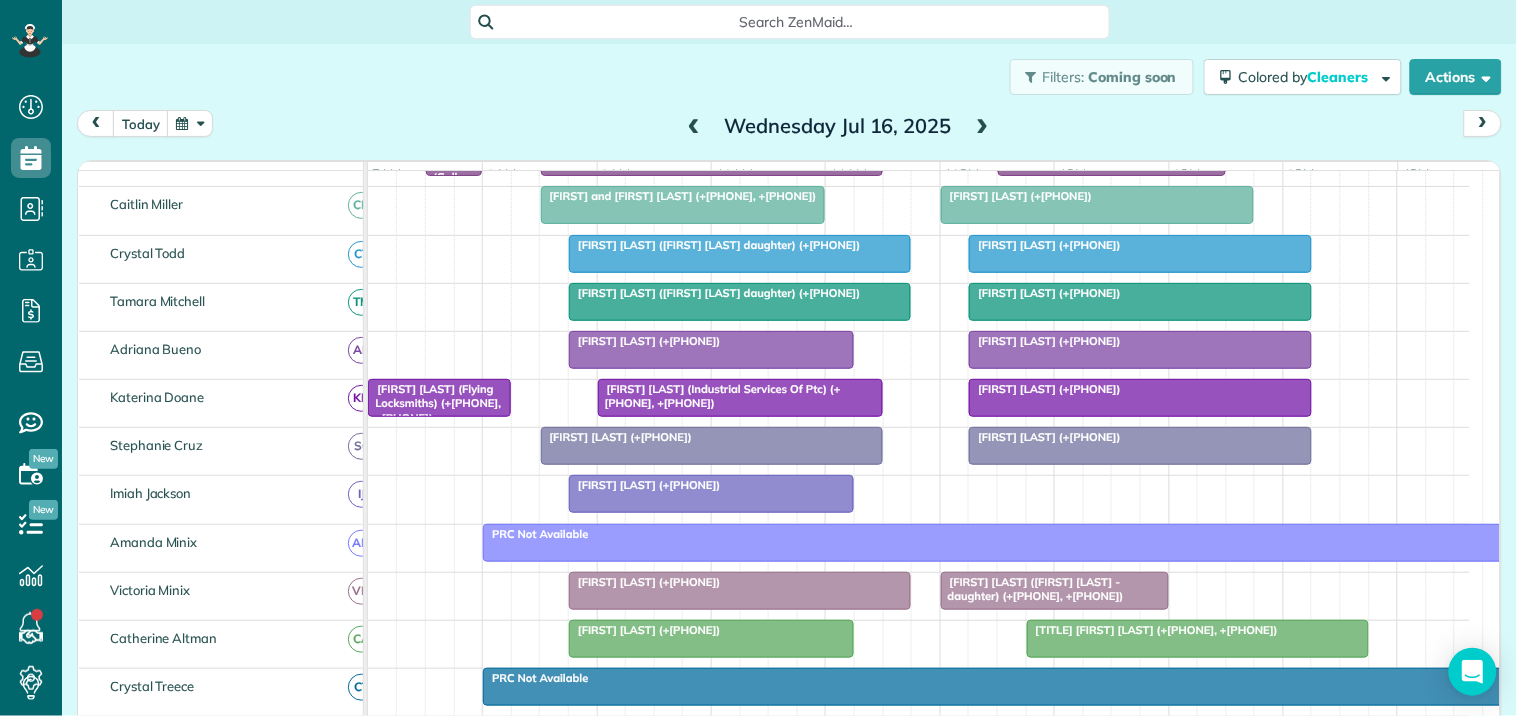 click at bounding box center (983, 127) 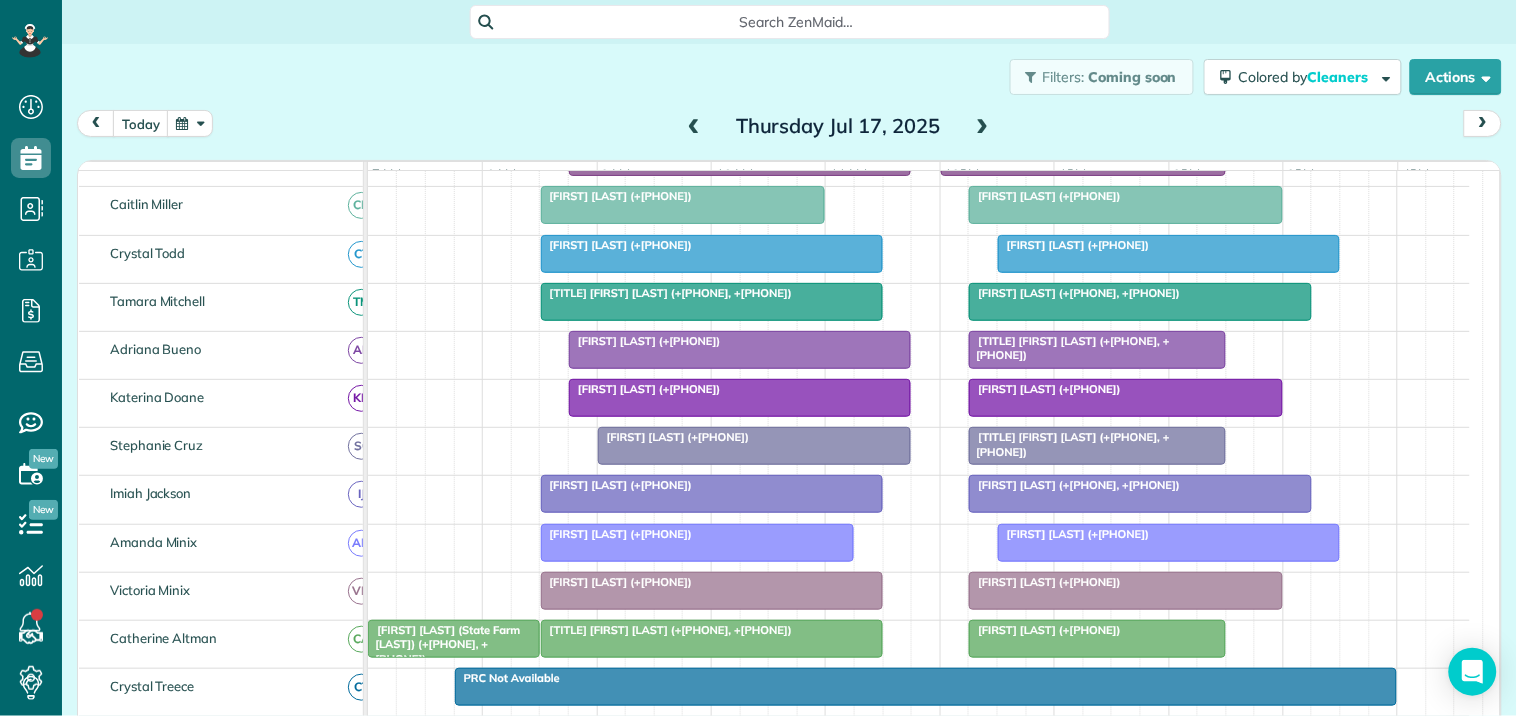 click at bounding box center (983, 127) 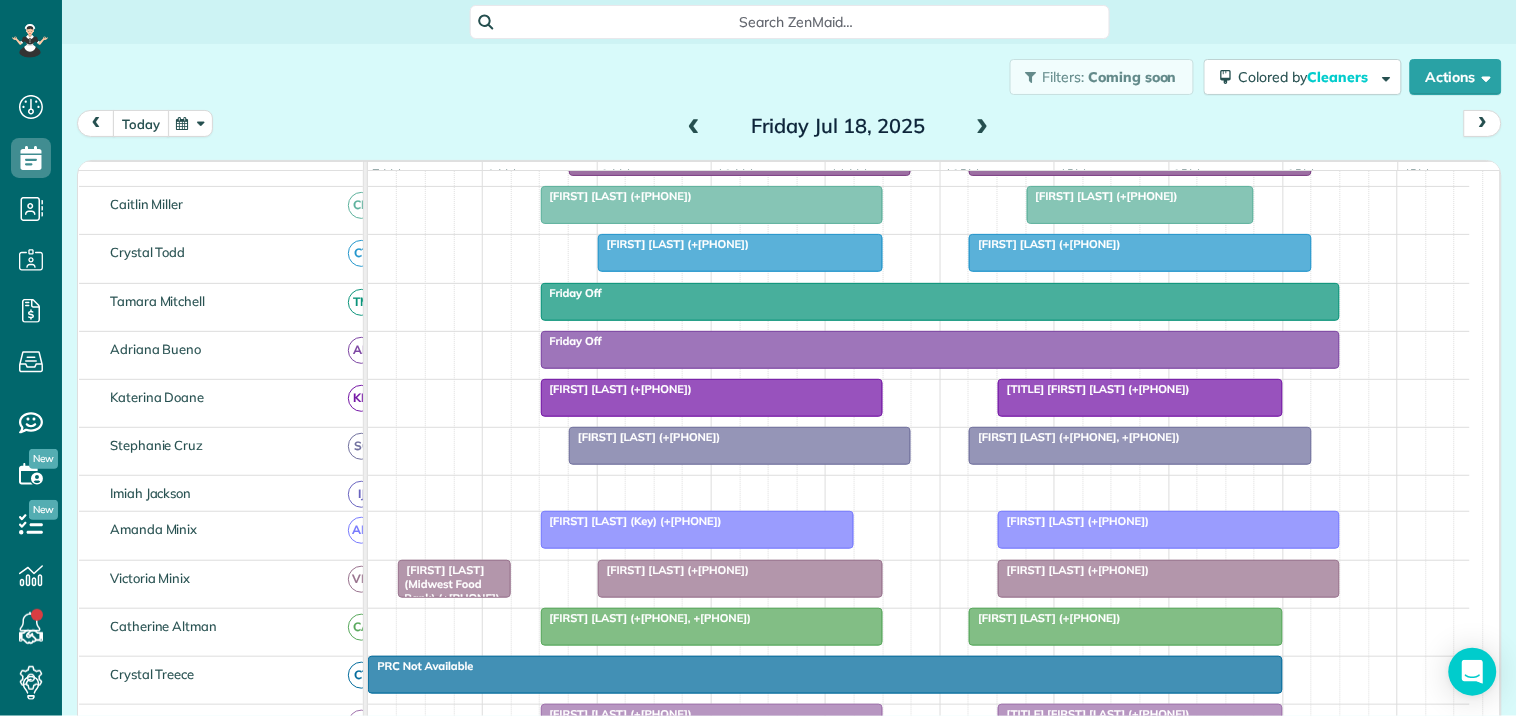 click on "today" at bounding box center (141, 123) 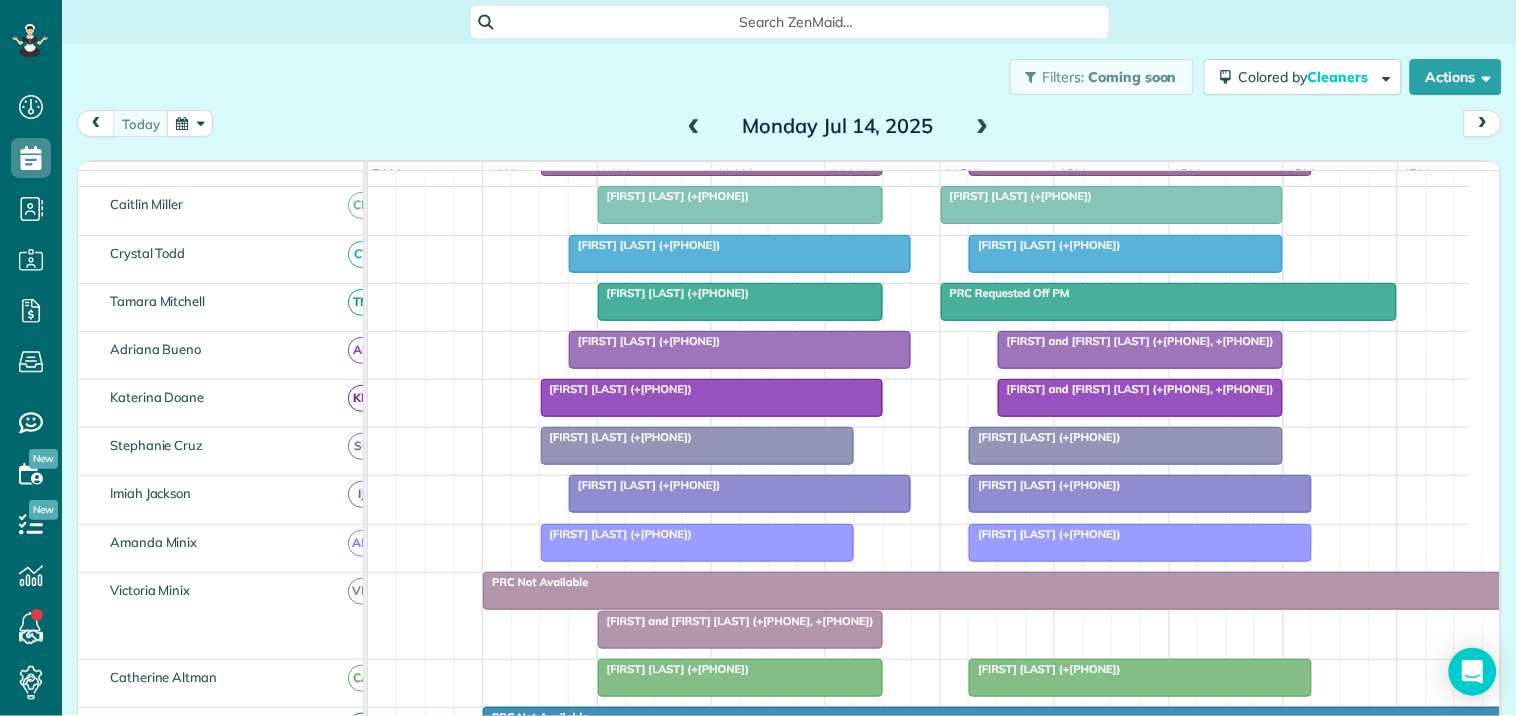 click on "[FIRST] [LAST] (+[PHONE])" at bounding box center (740, 196) 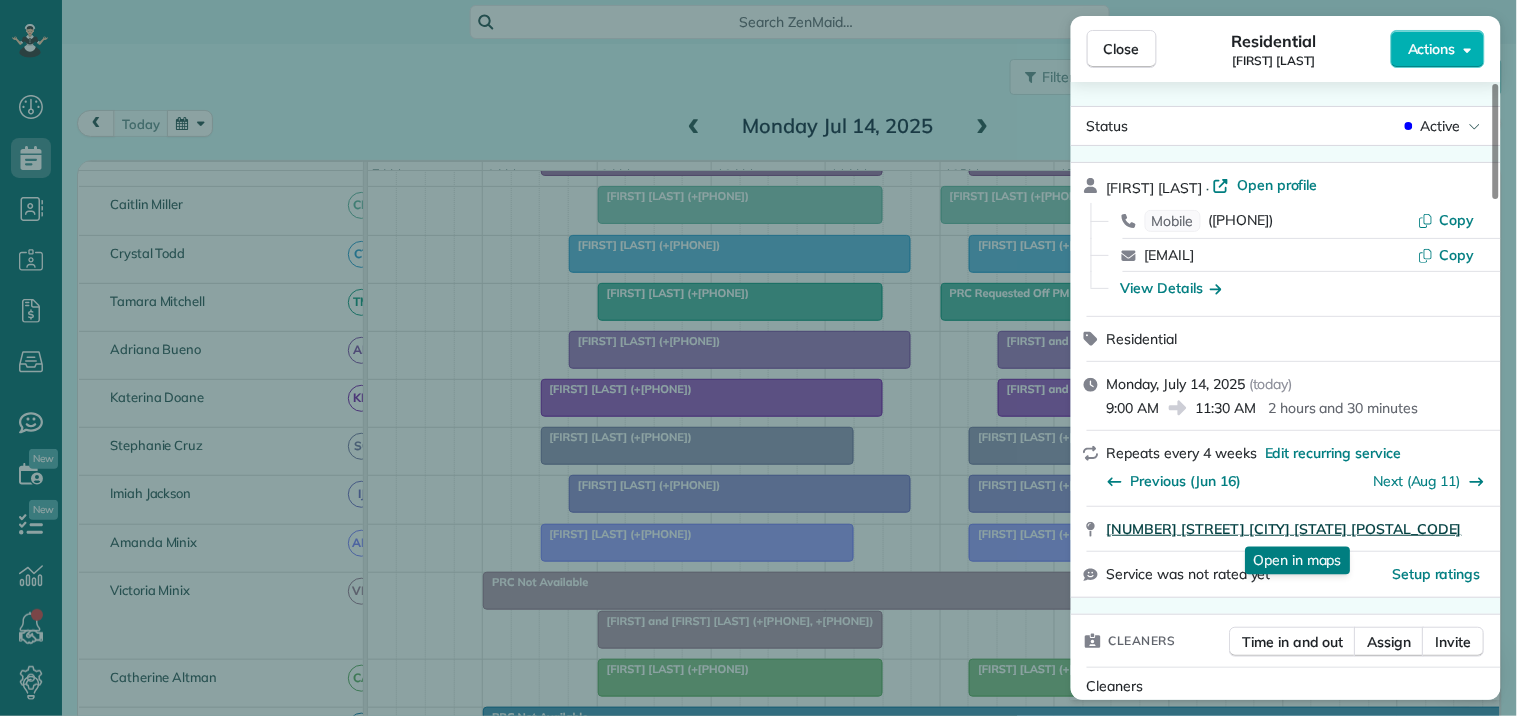 click on "[NUMBER] [STREET] [CITY] [STATE] [POSTAL_CODE]" at bounding box center (1284, 529) 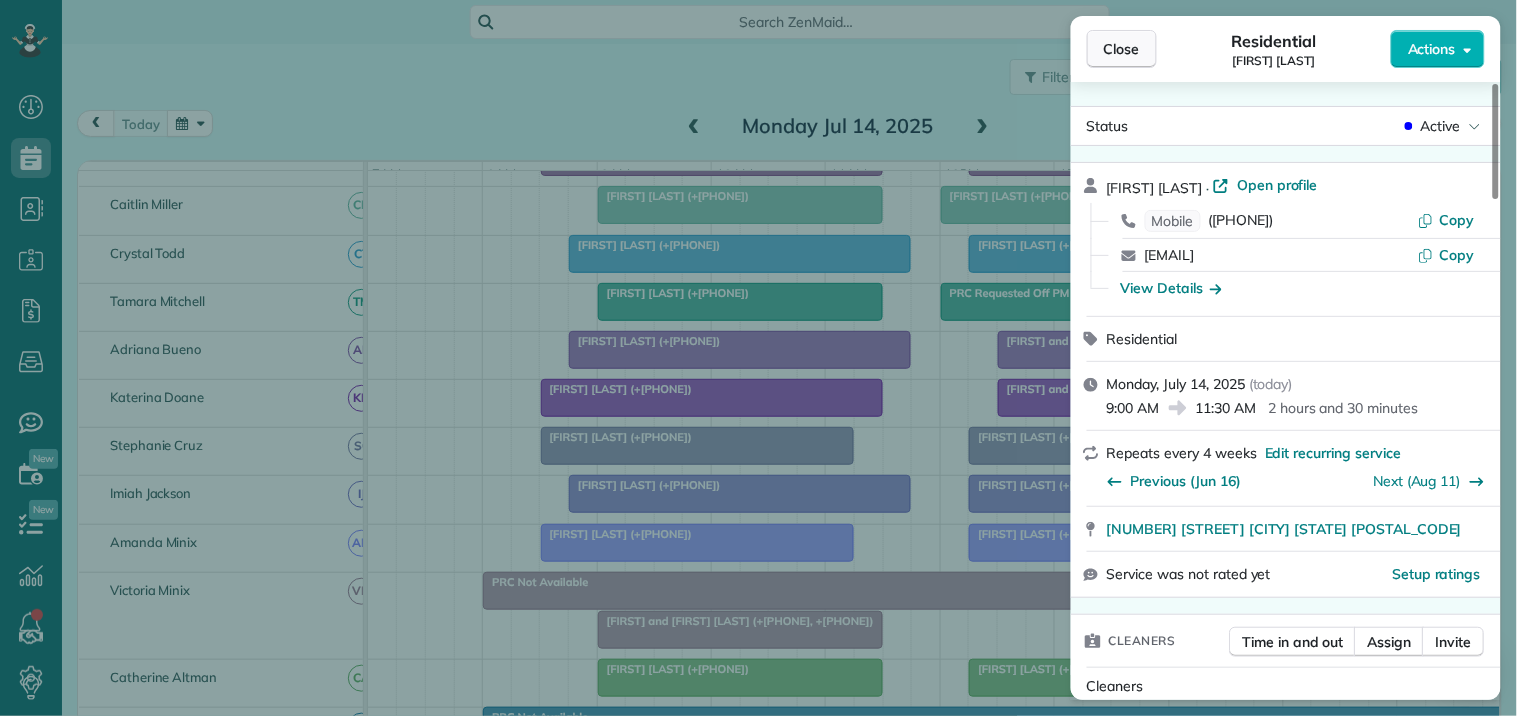 click on "Close" at bounding box center [1122, 49] 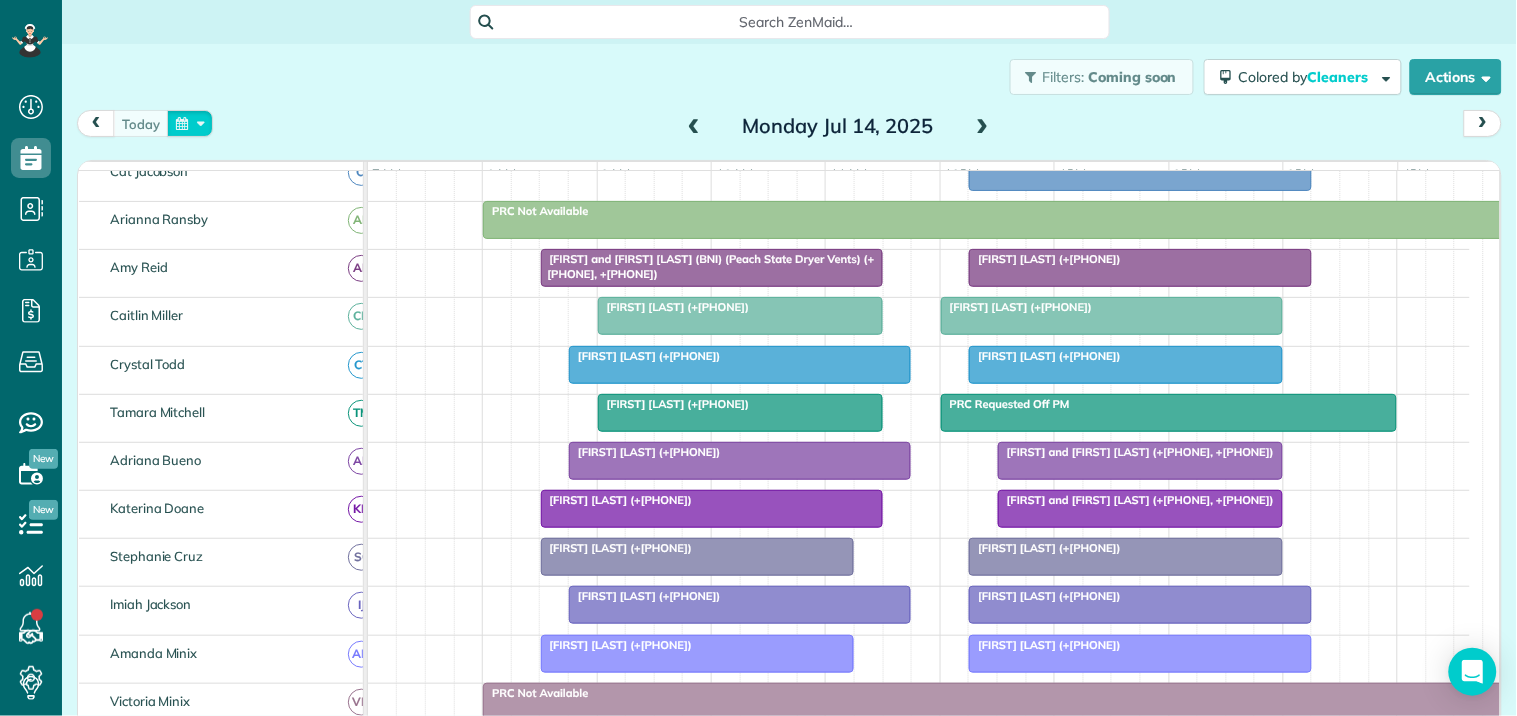 click at bounding box center [190, 123] 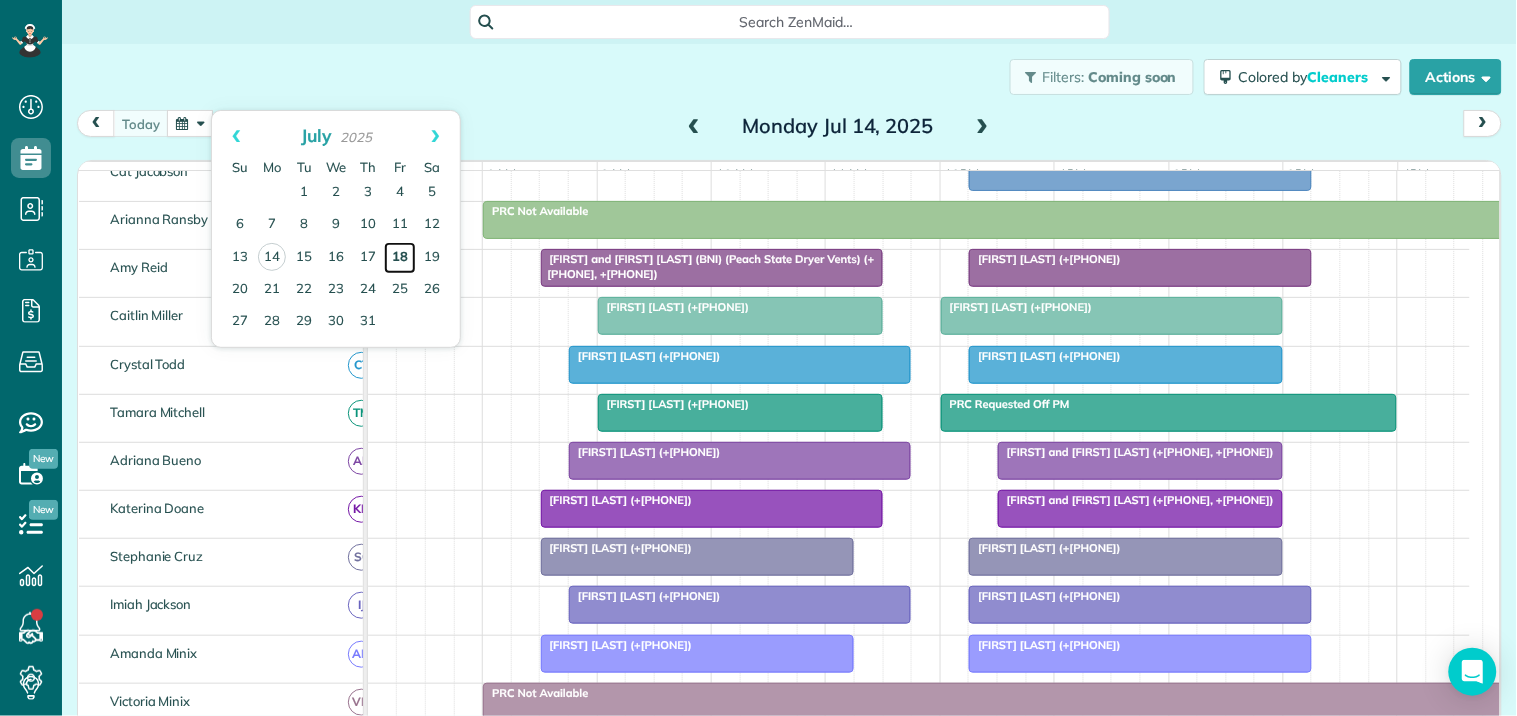 click on "18" at bounding box center [400, 258] 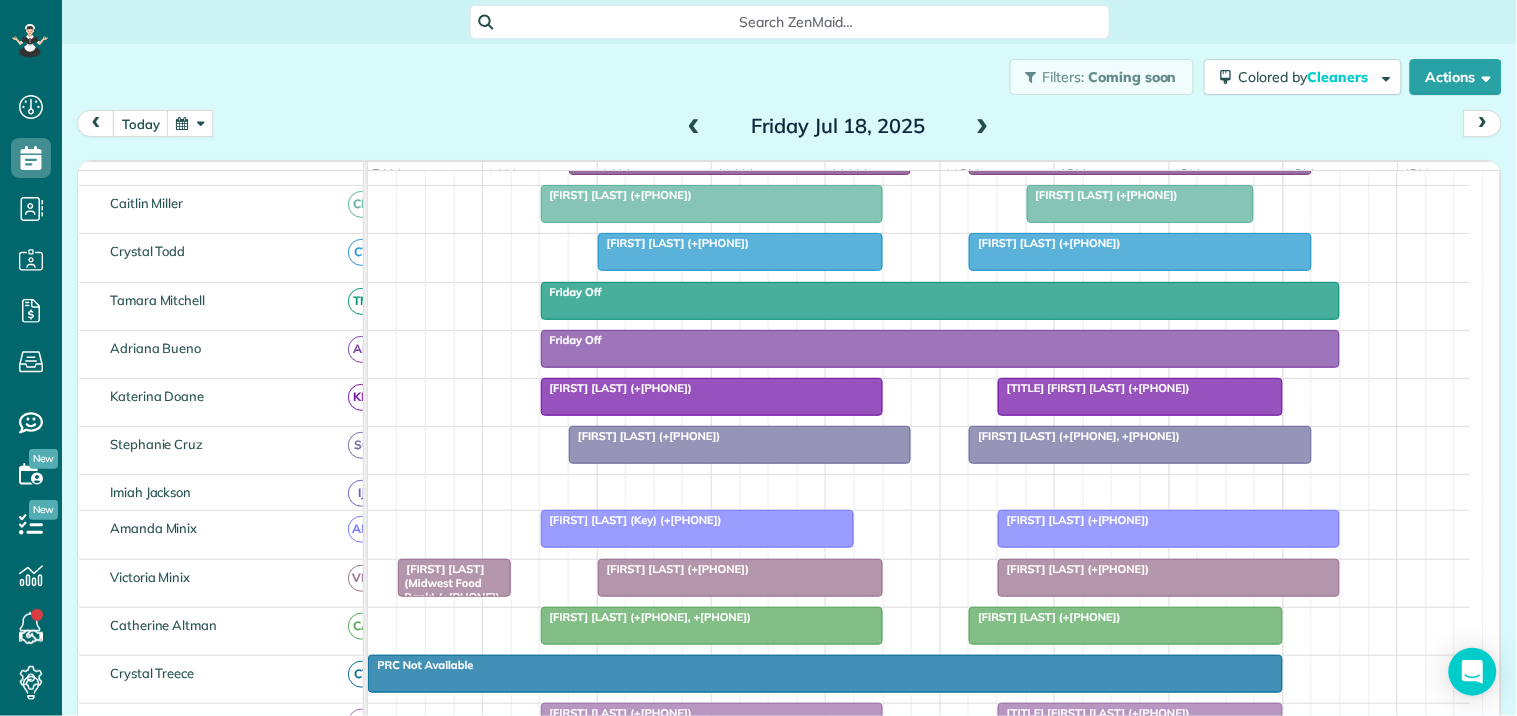 click at bounding box center (740, 445) 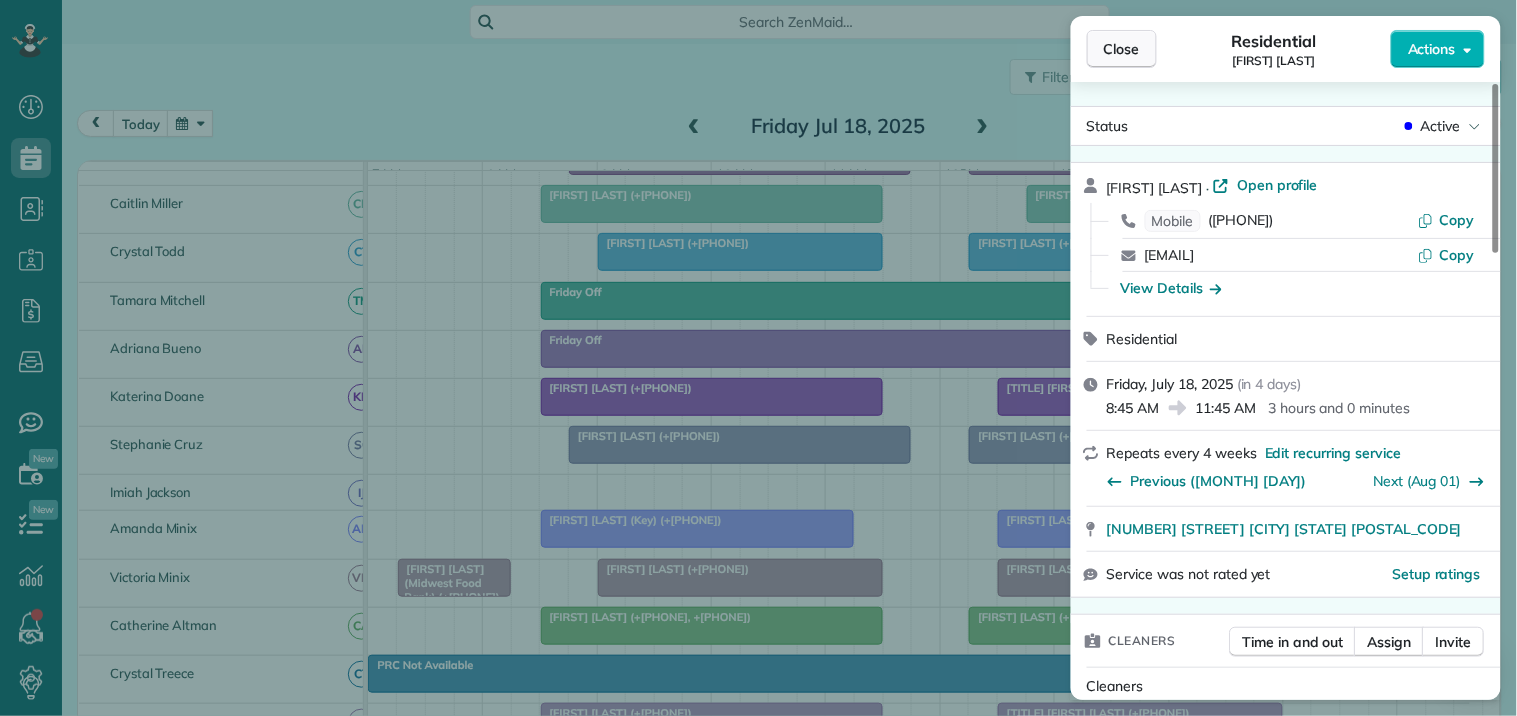 click on "Close" at bounding box center [1122, 49] 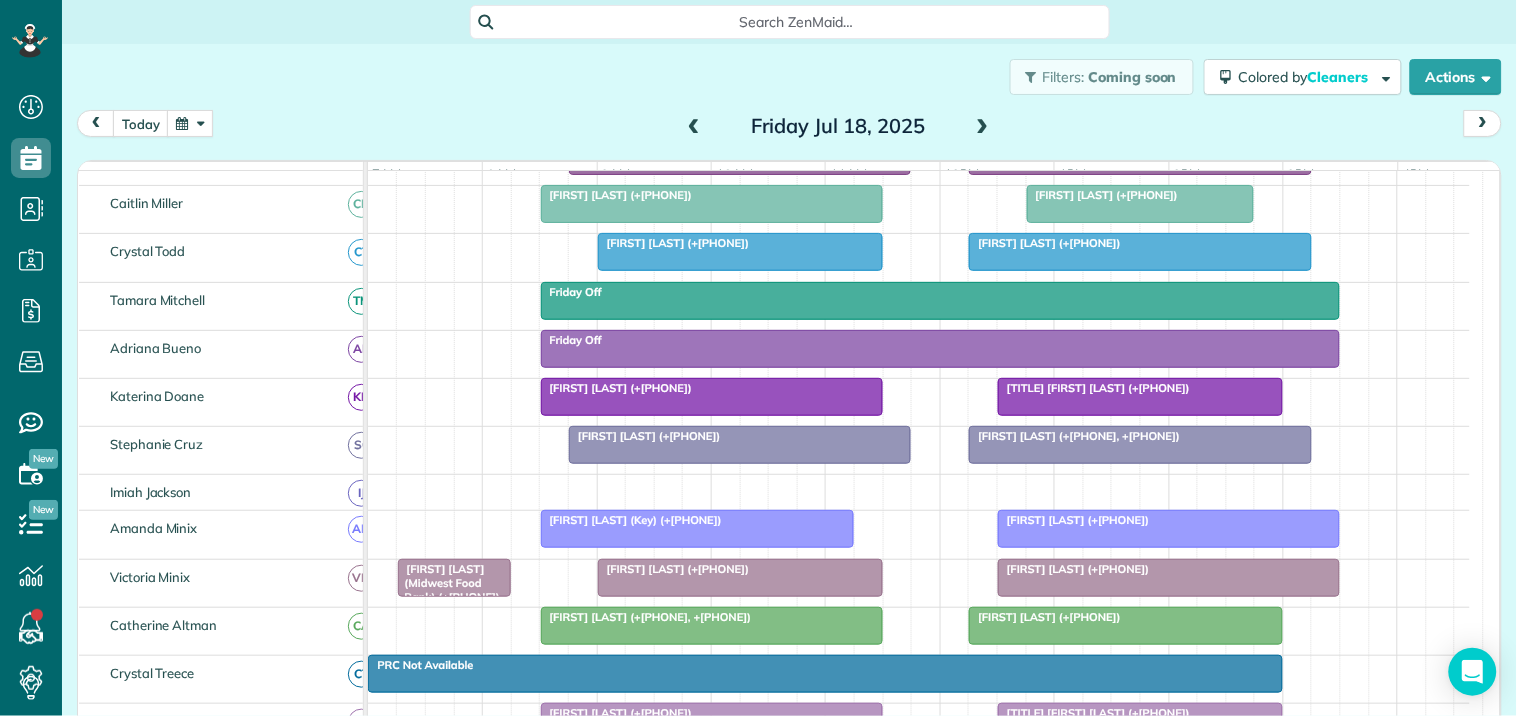 scroll, scrollTop: 226, scrollLeft: 0, axis: vertical 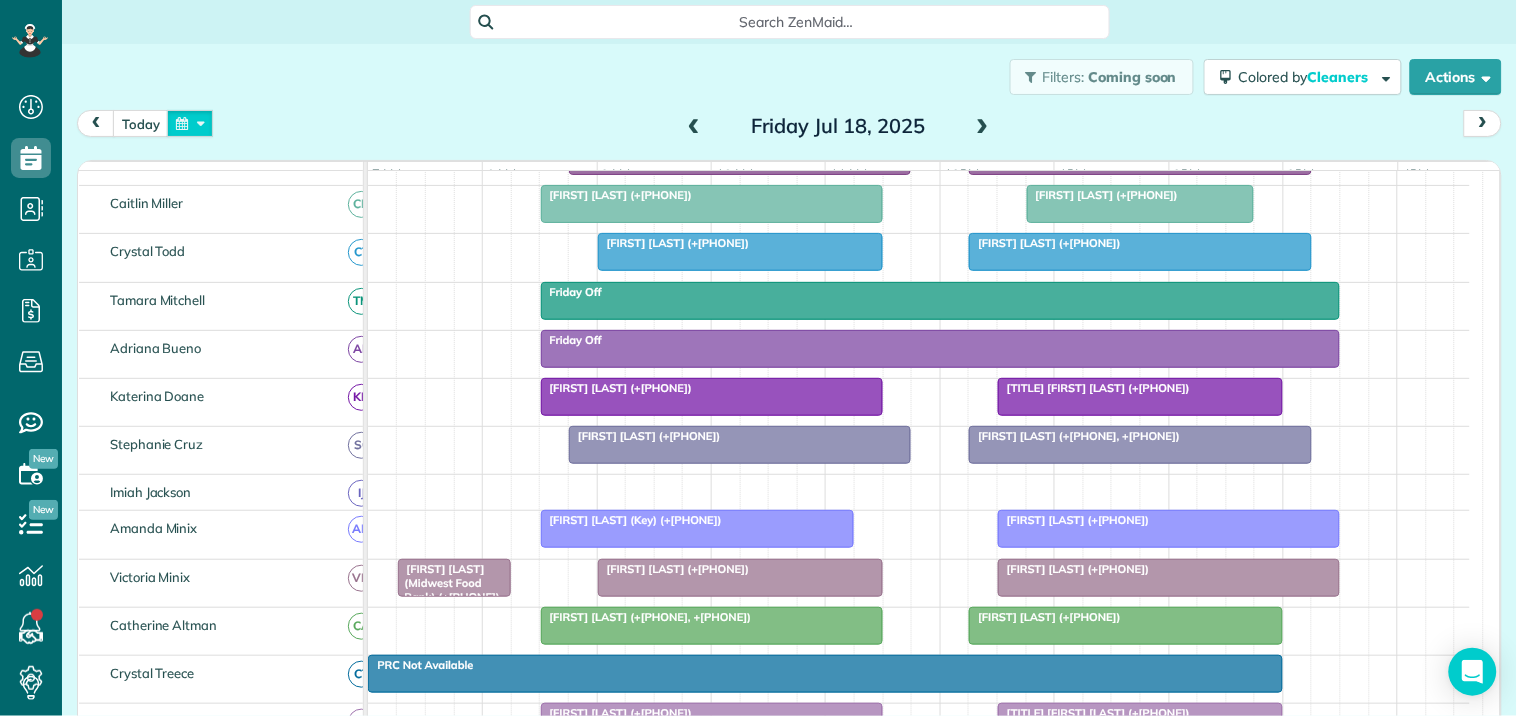 click at bounding box center [190, 123] 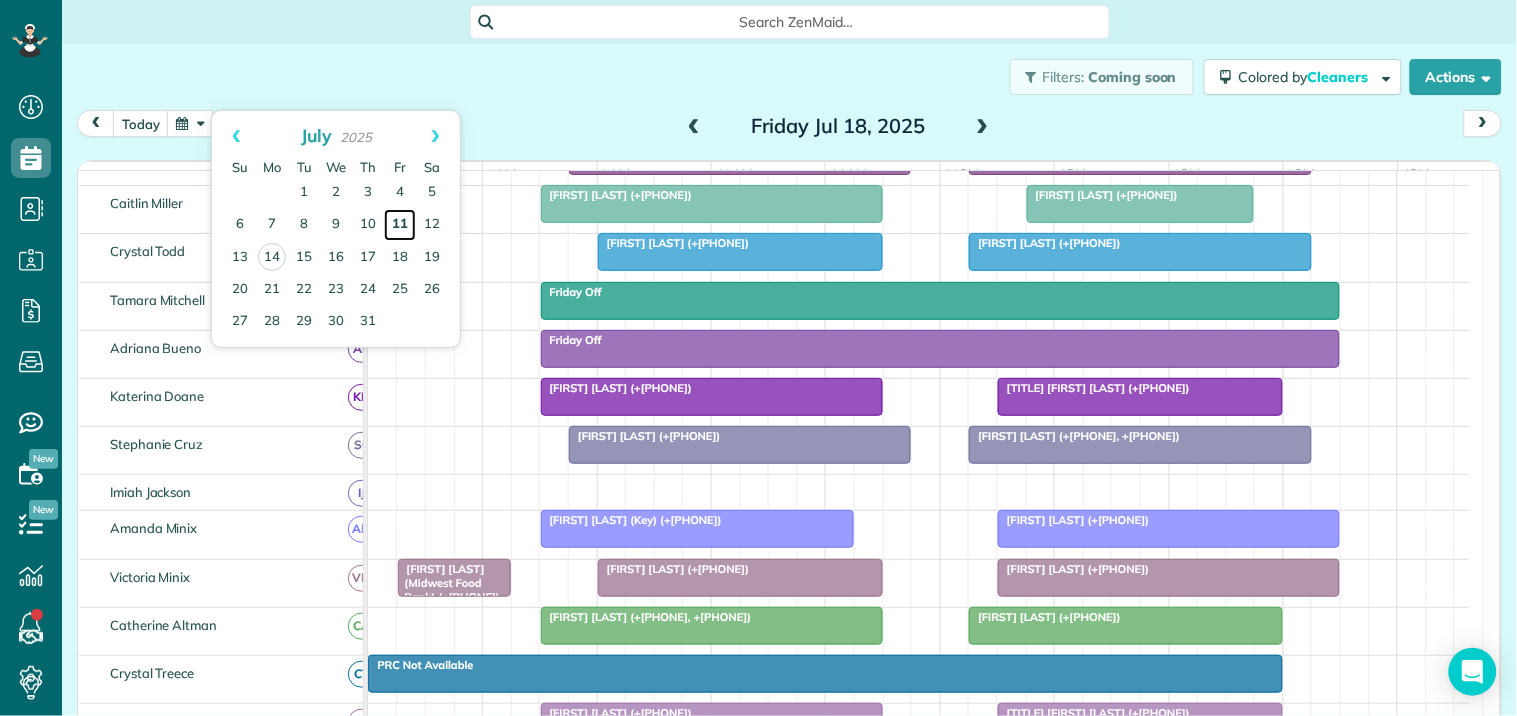 click on "11" at bounding box center [400, 225] 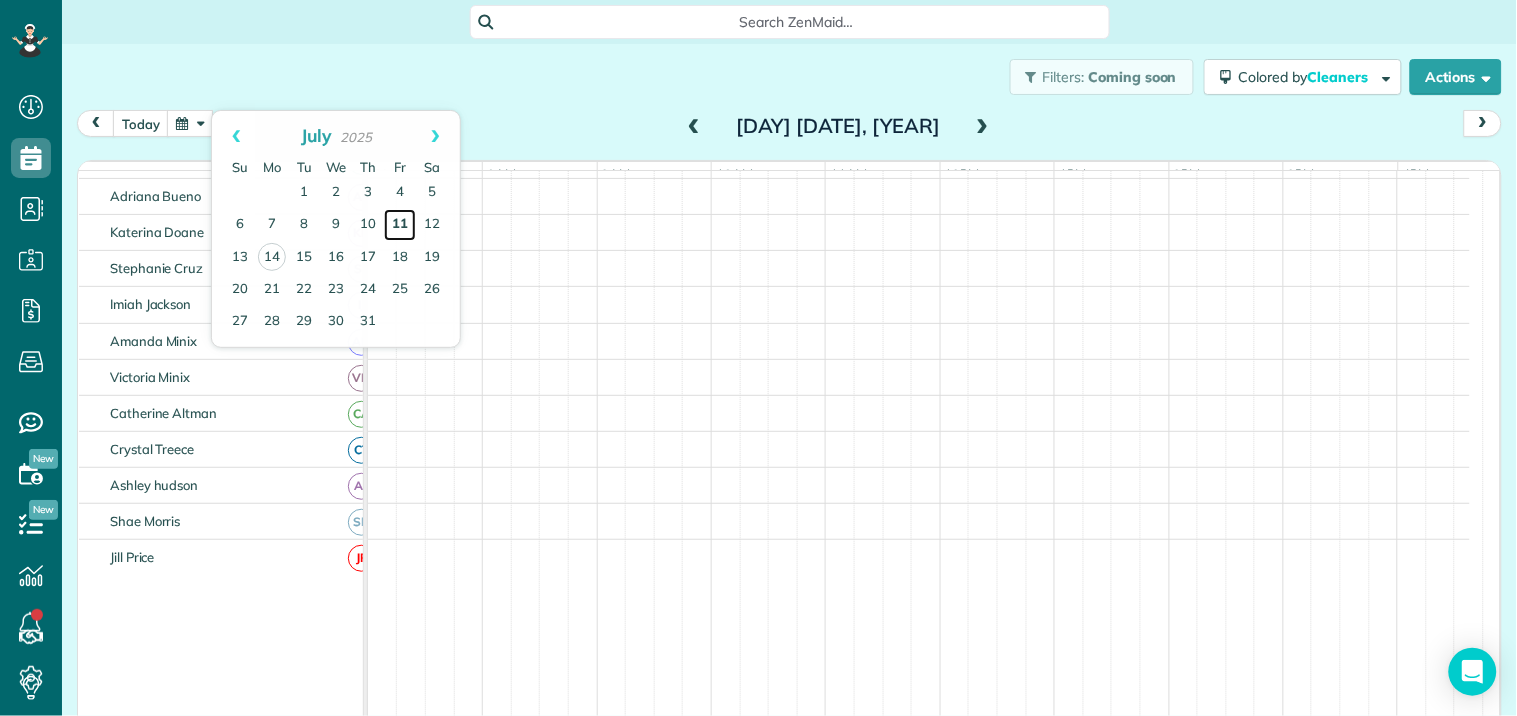 scroll, scrollTop: 207, scrollLeft: 0, axis: vertical 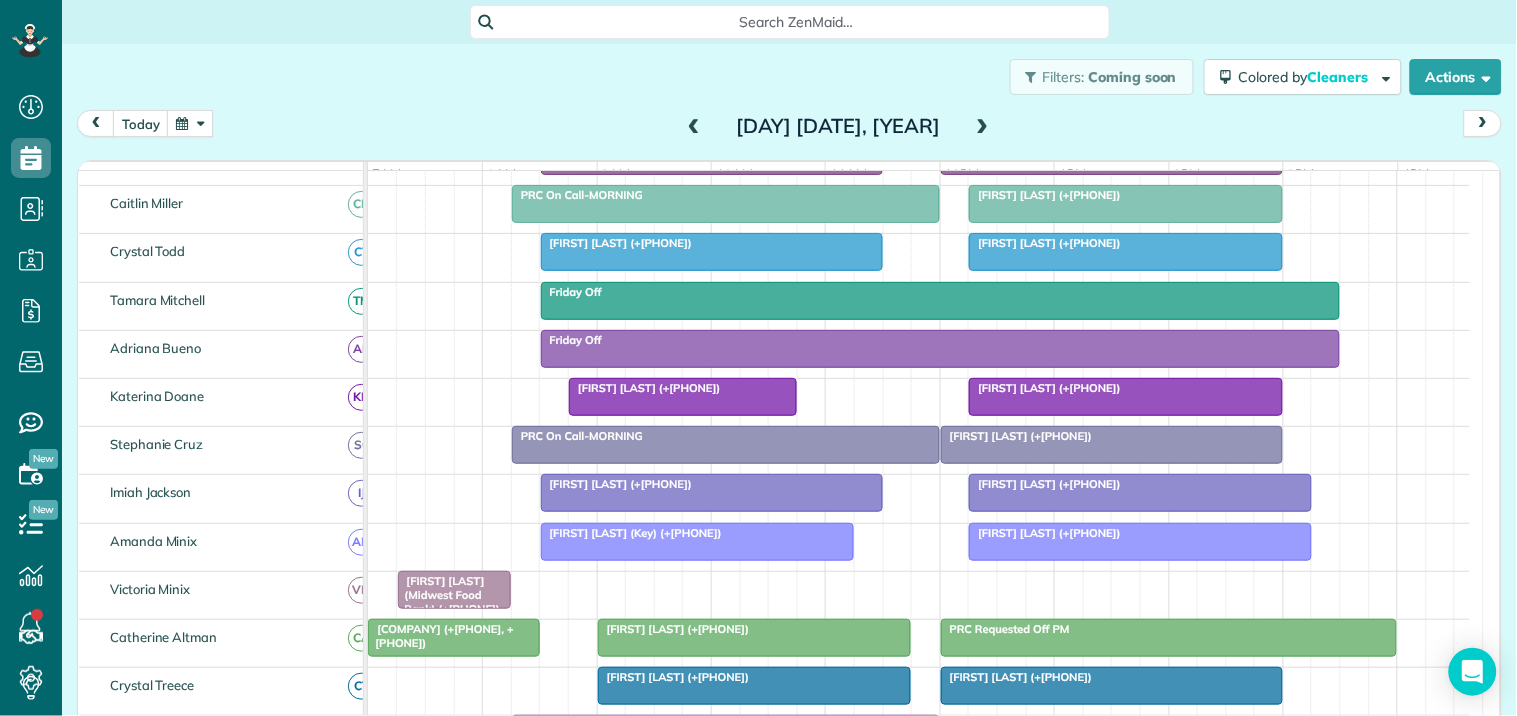 click at bounding box center [190, 123] 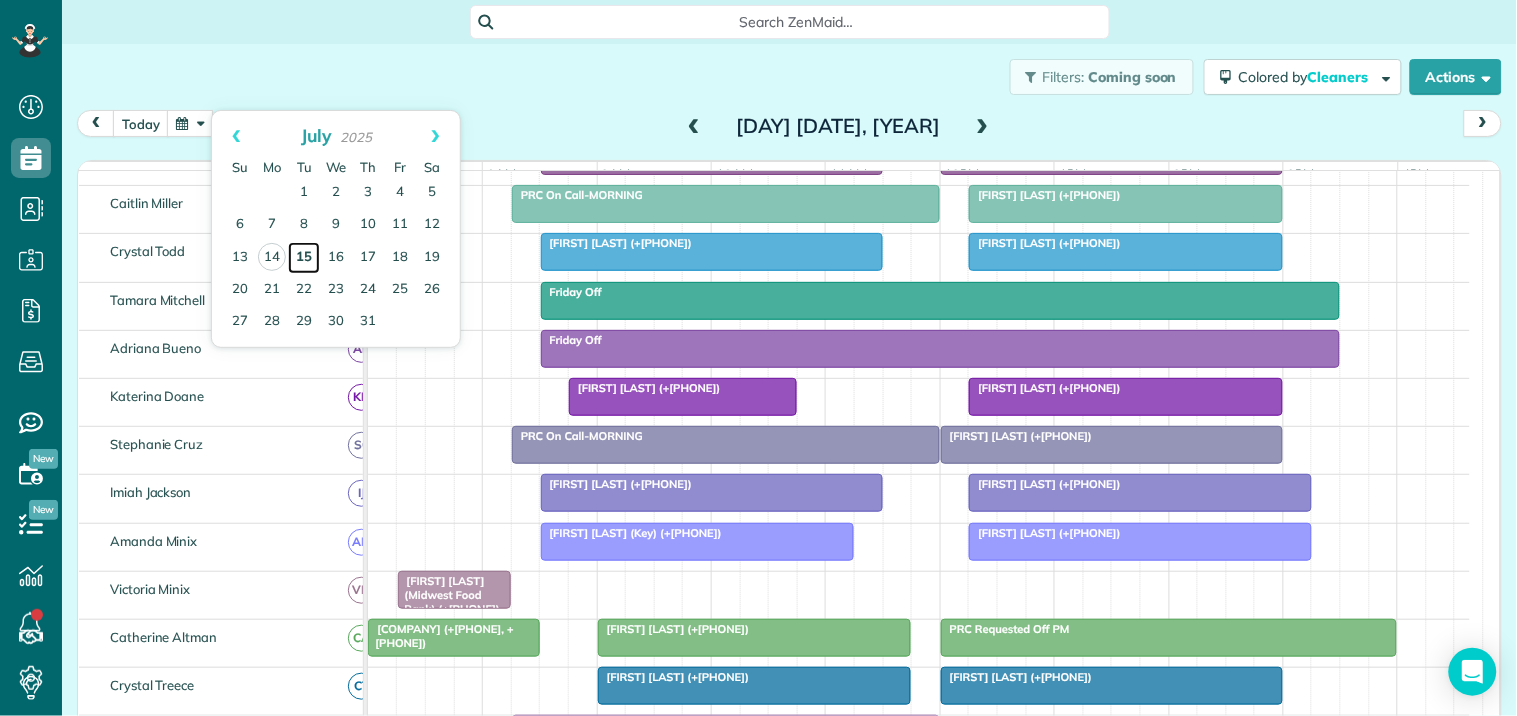 click on "15" at bounding box center (304, 258) 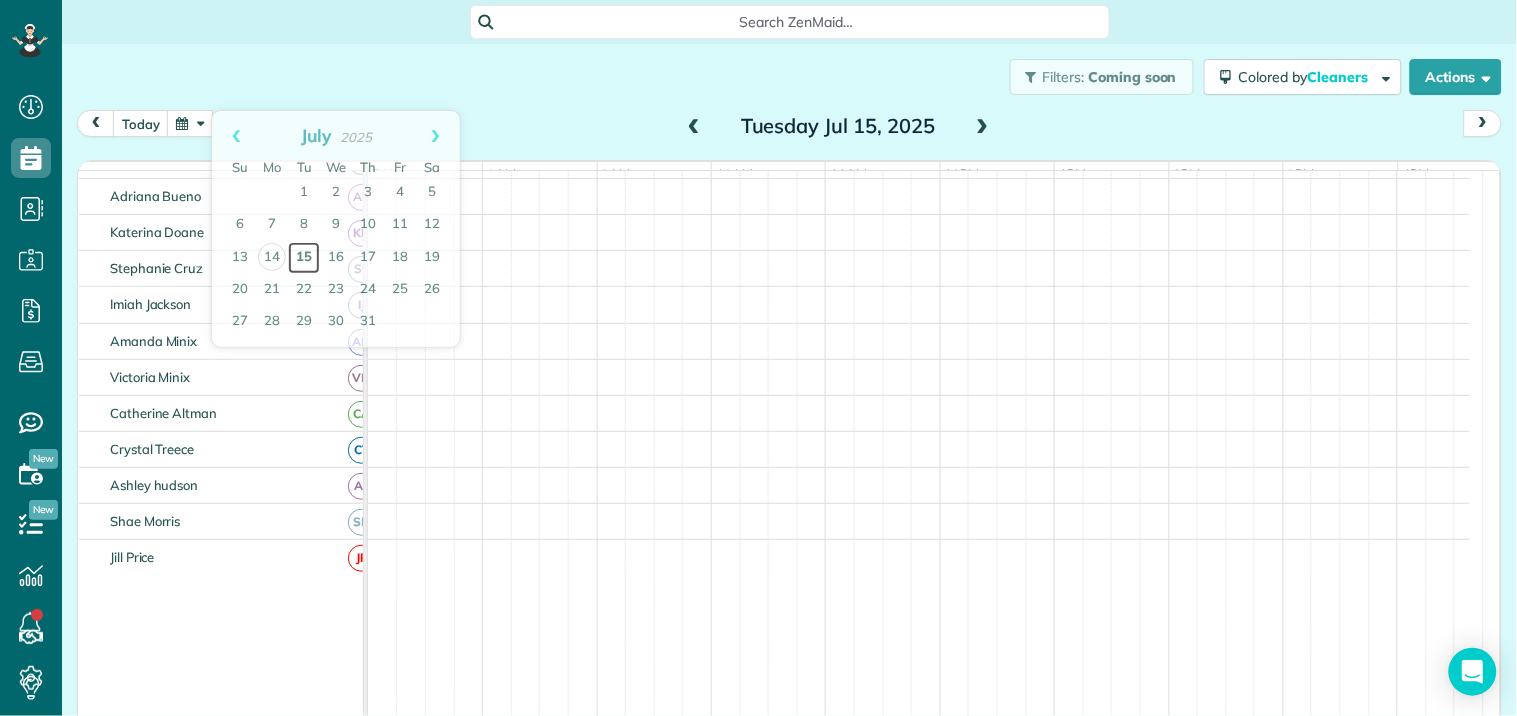scroll, scrollTop: 207, scrollLeft: 0, axis: vertical 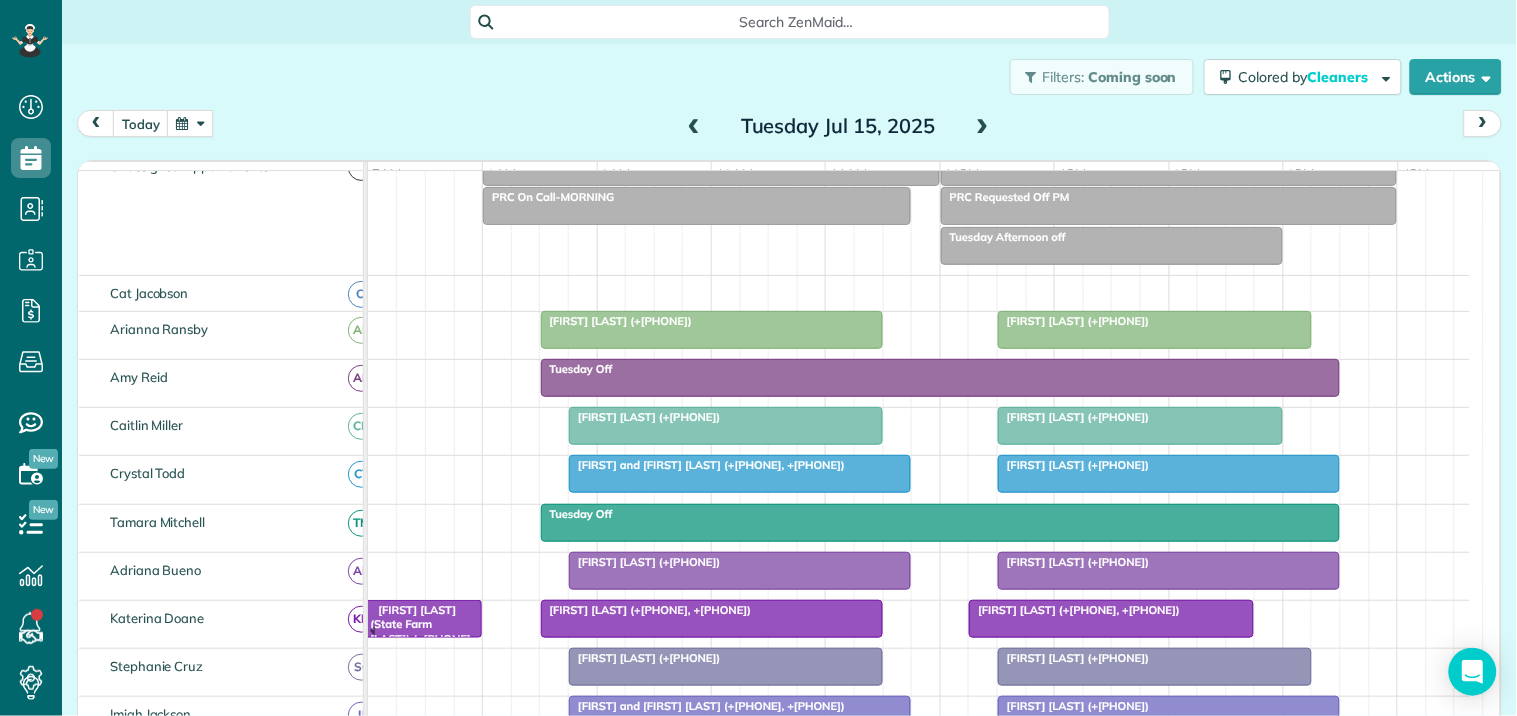 click at bounding box center (694, 127) 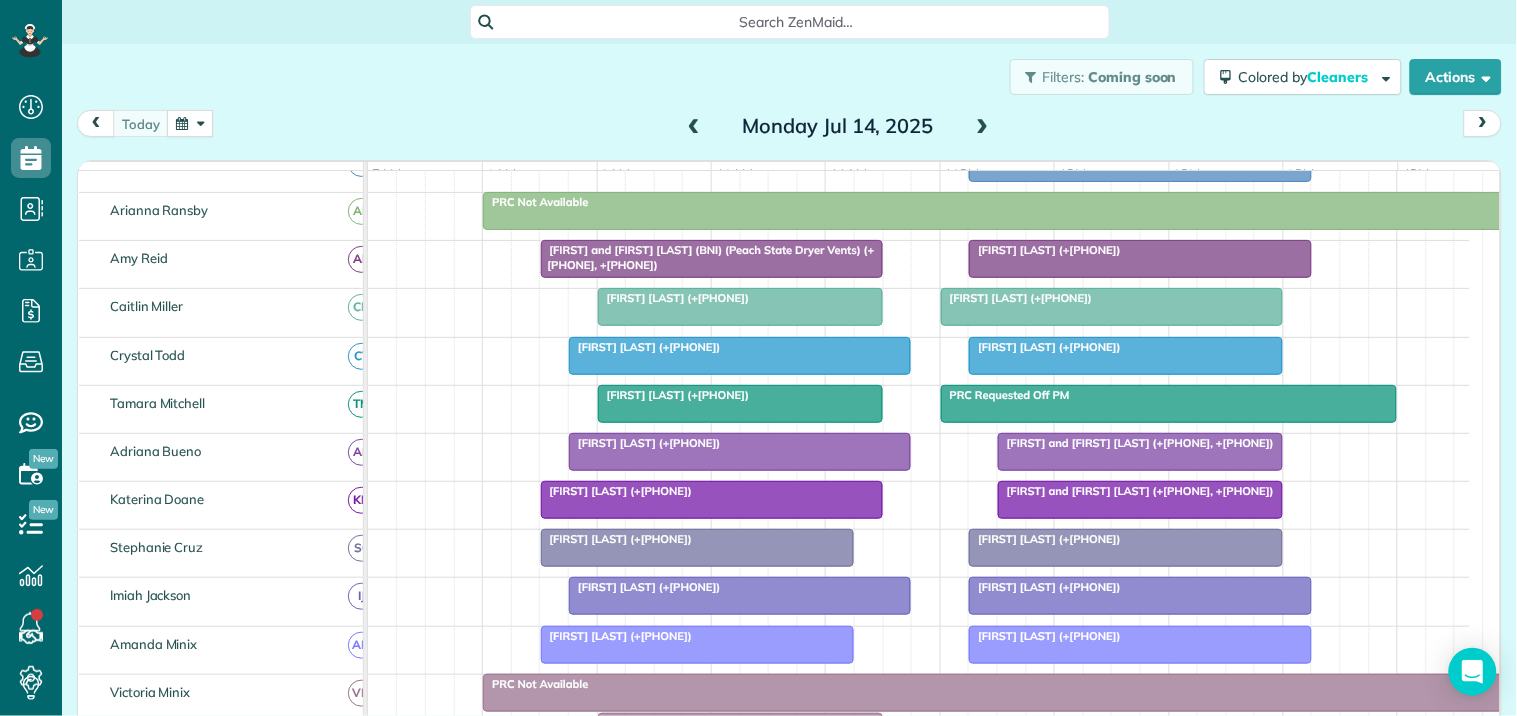 click at bounding box center (983, 127) 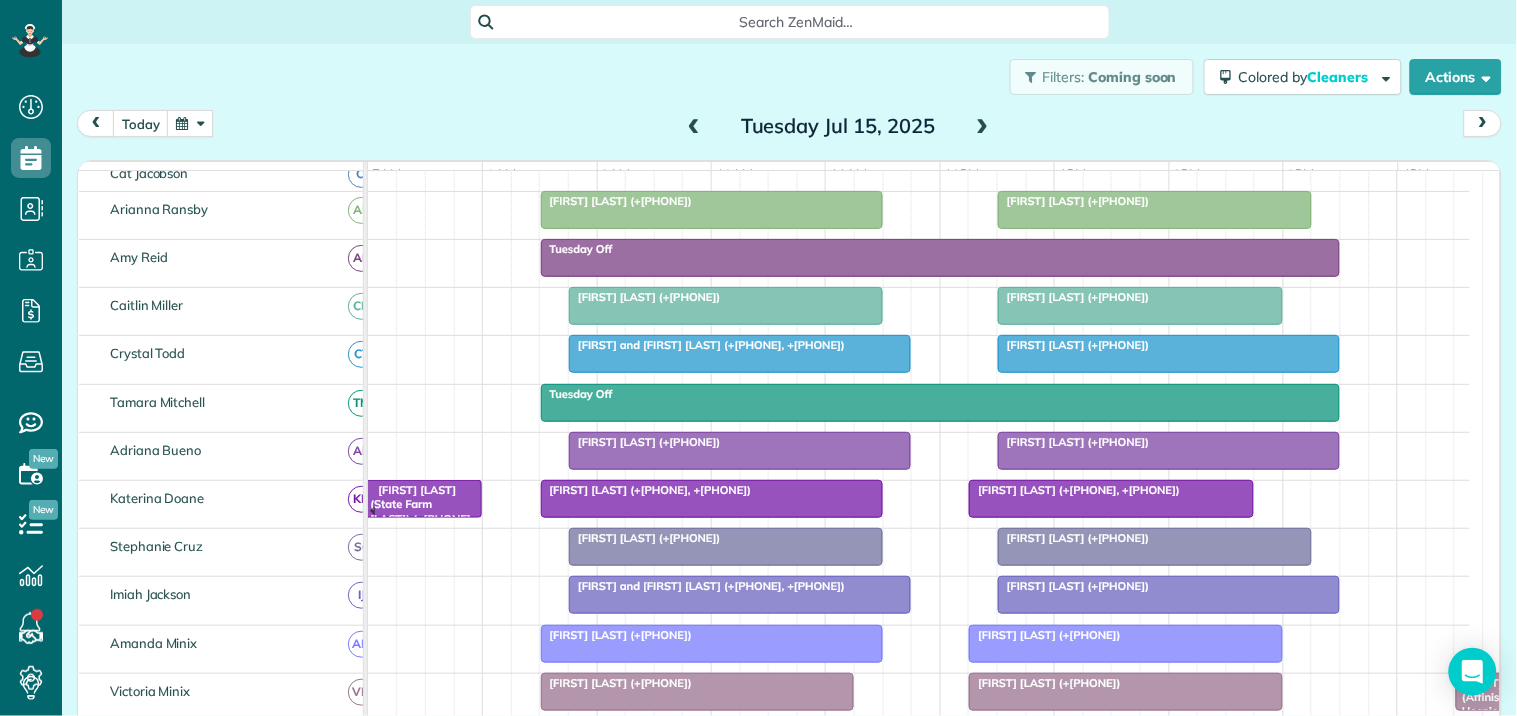 click at bounding box center (983, 127) 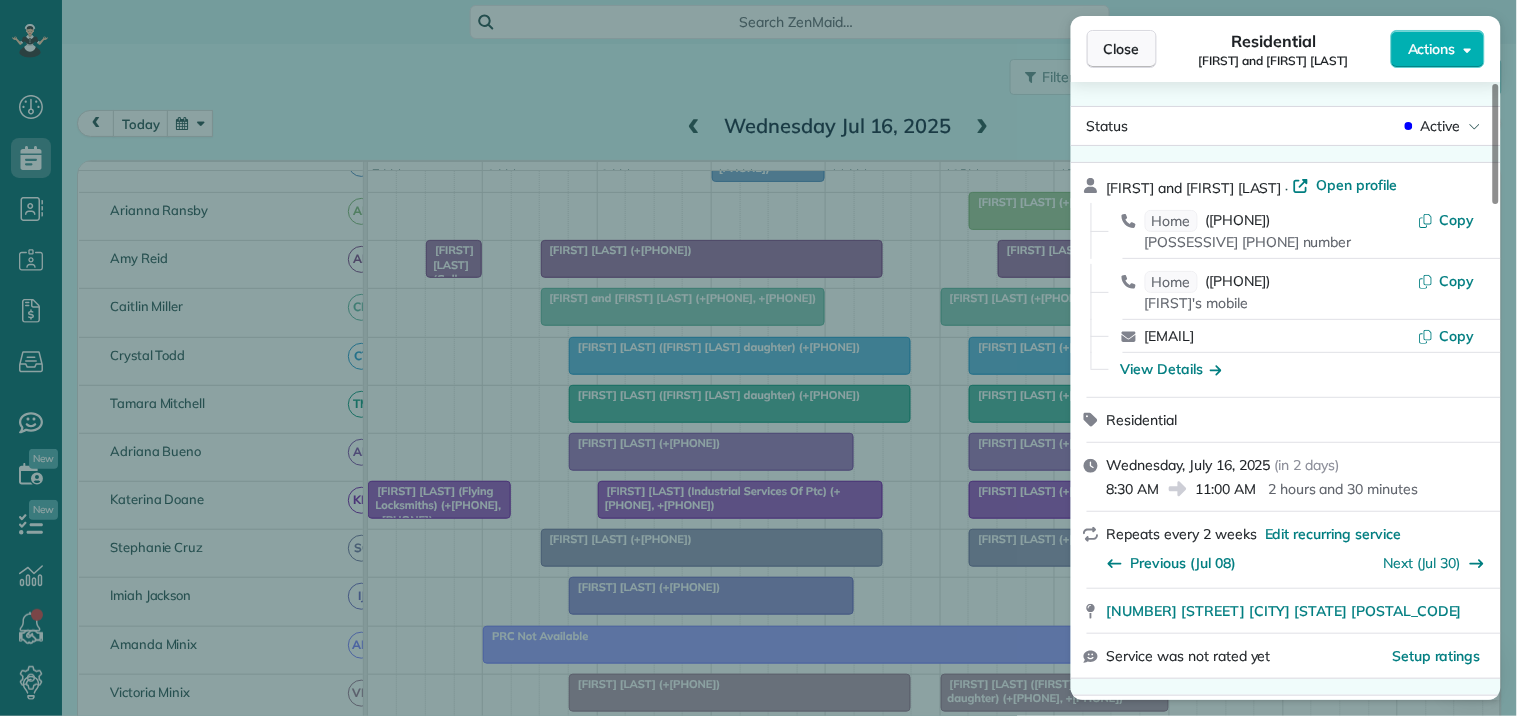 click on "Close" at bounding box center (1122, 49) 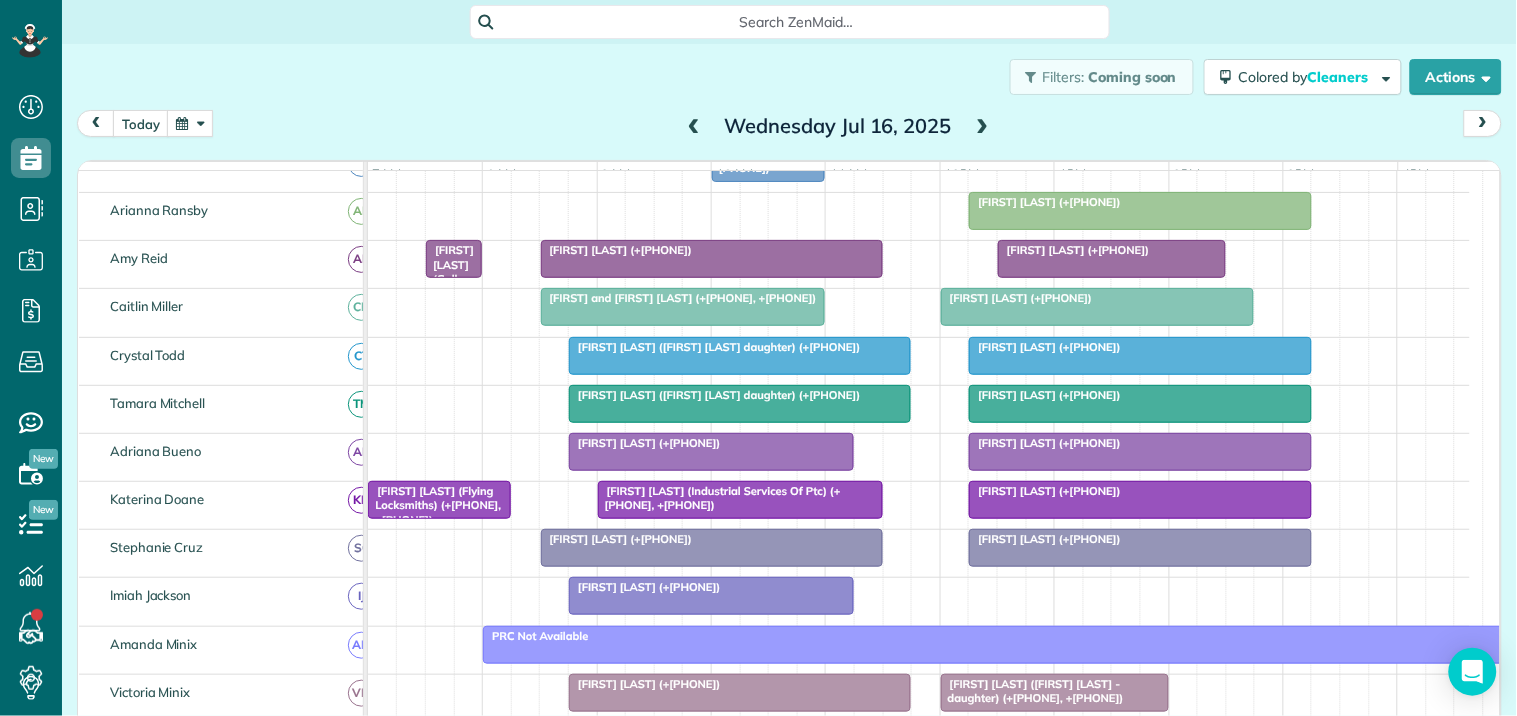click at bounding box center [190, 123] 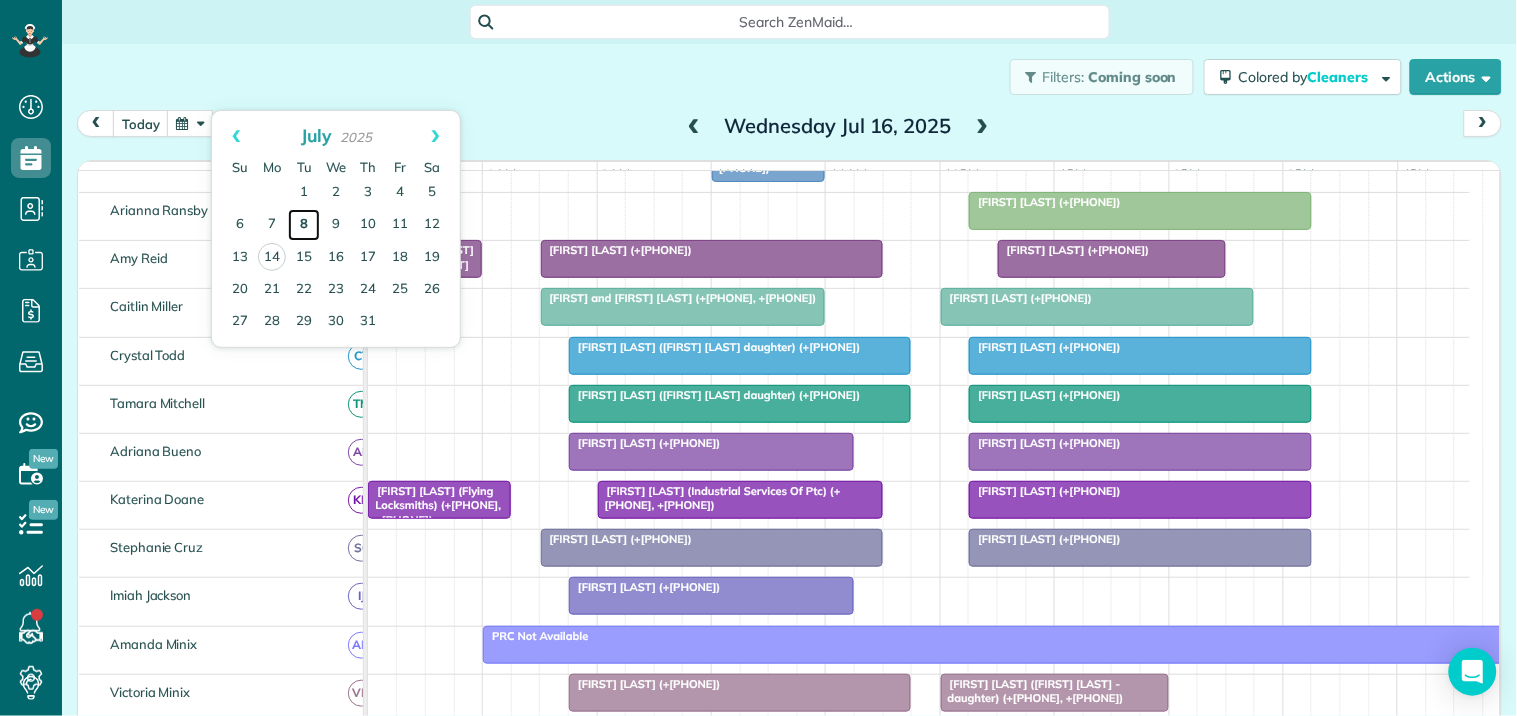 click on "8" at bounding box center [304, 225] 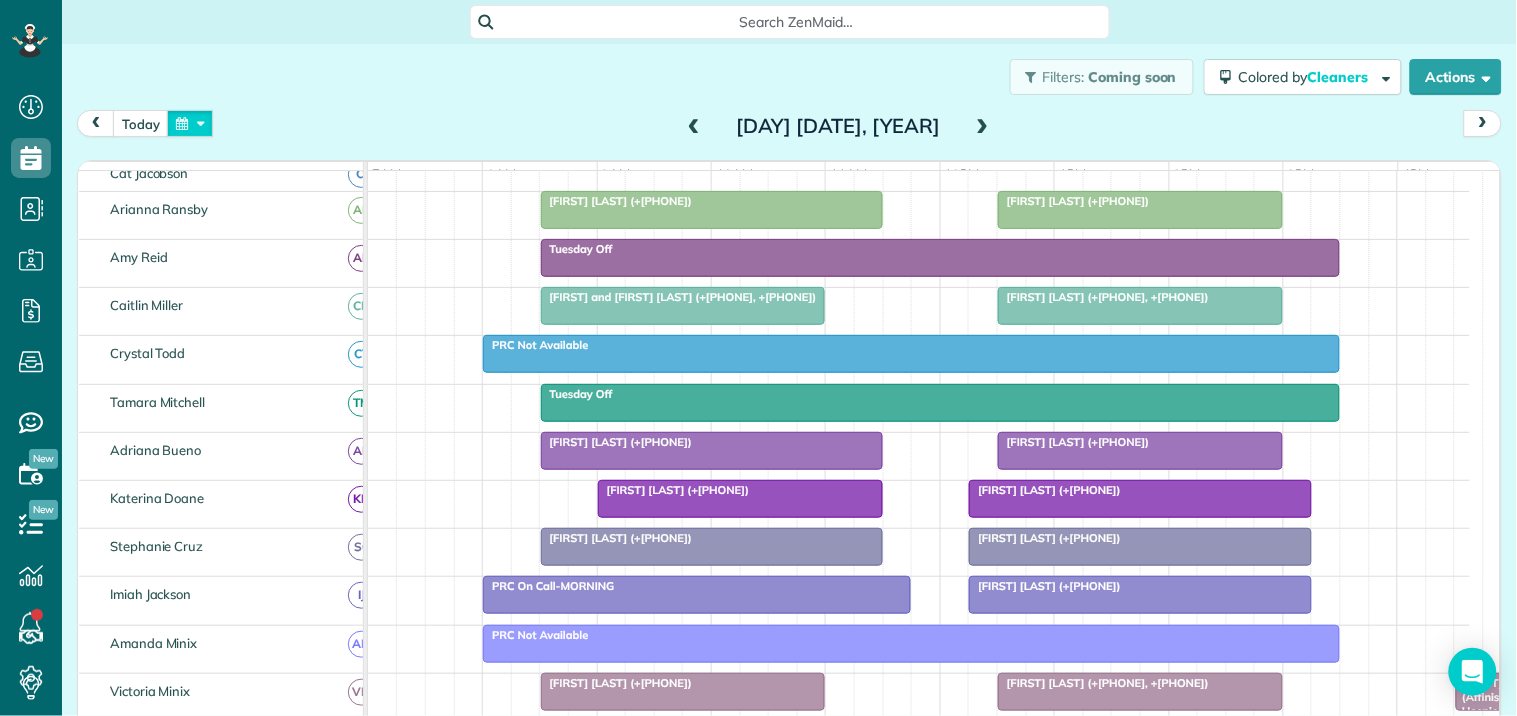click at bounding box center [190, 123] 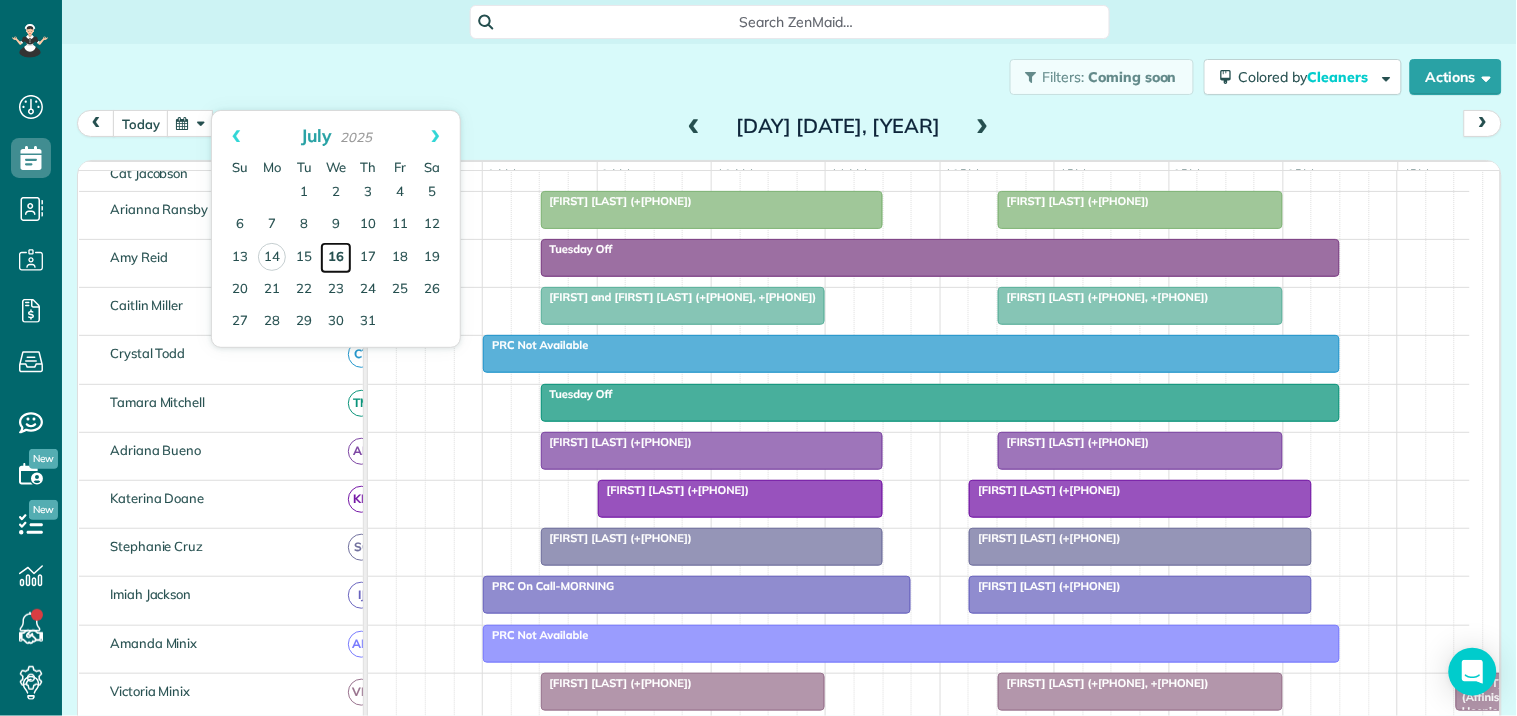 click on "16" at bounding box center (336, 258) 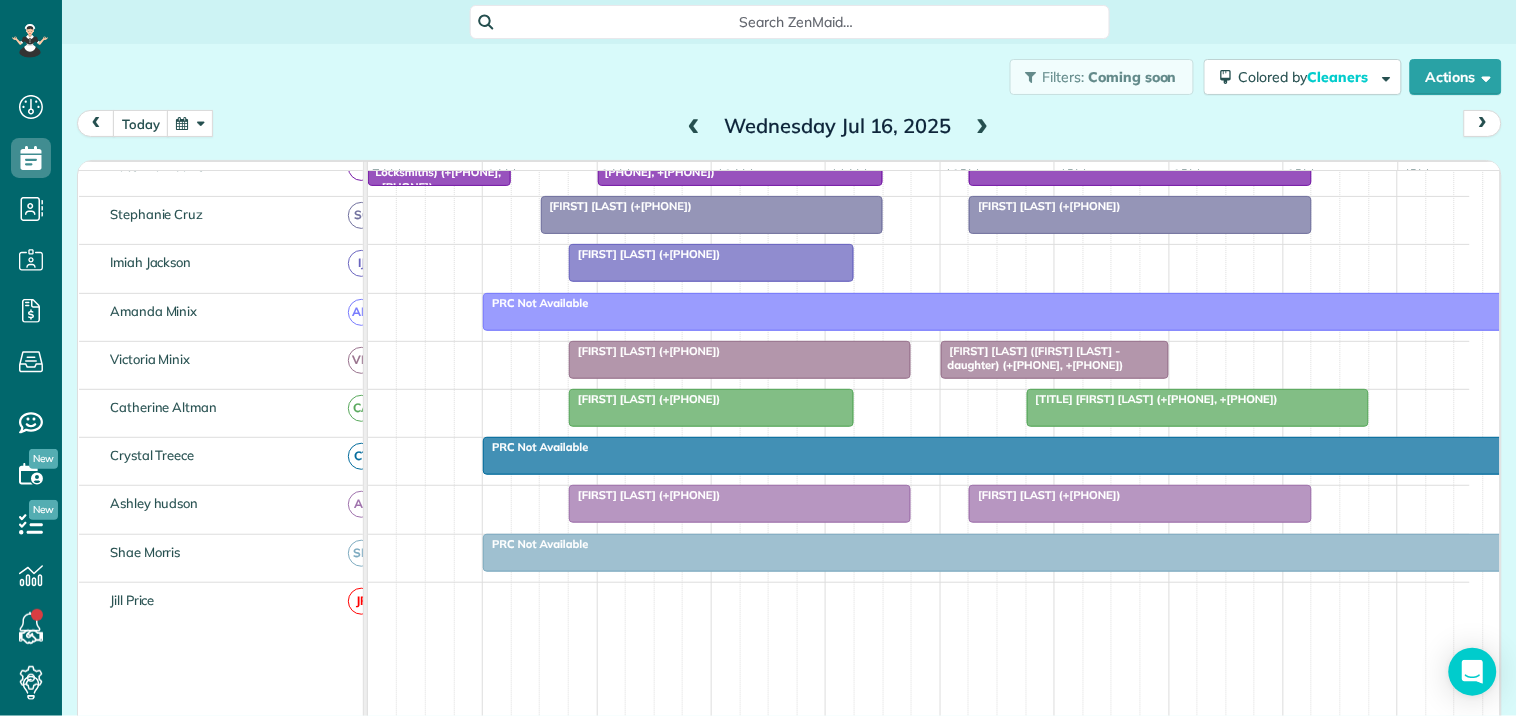 click at bounding box center [983, 127] 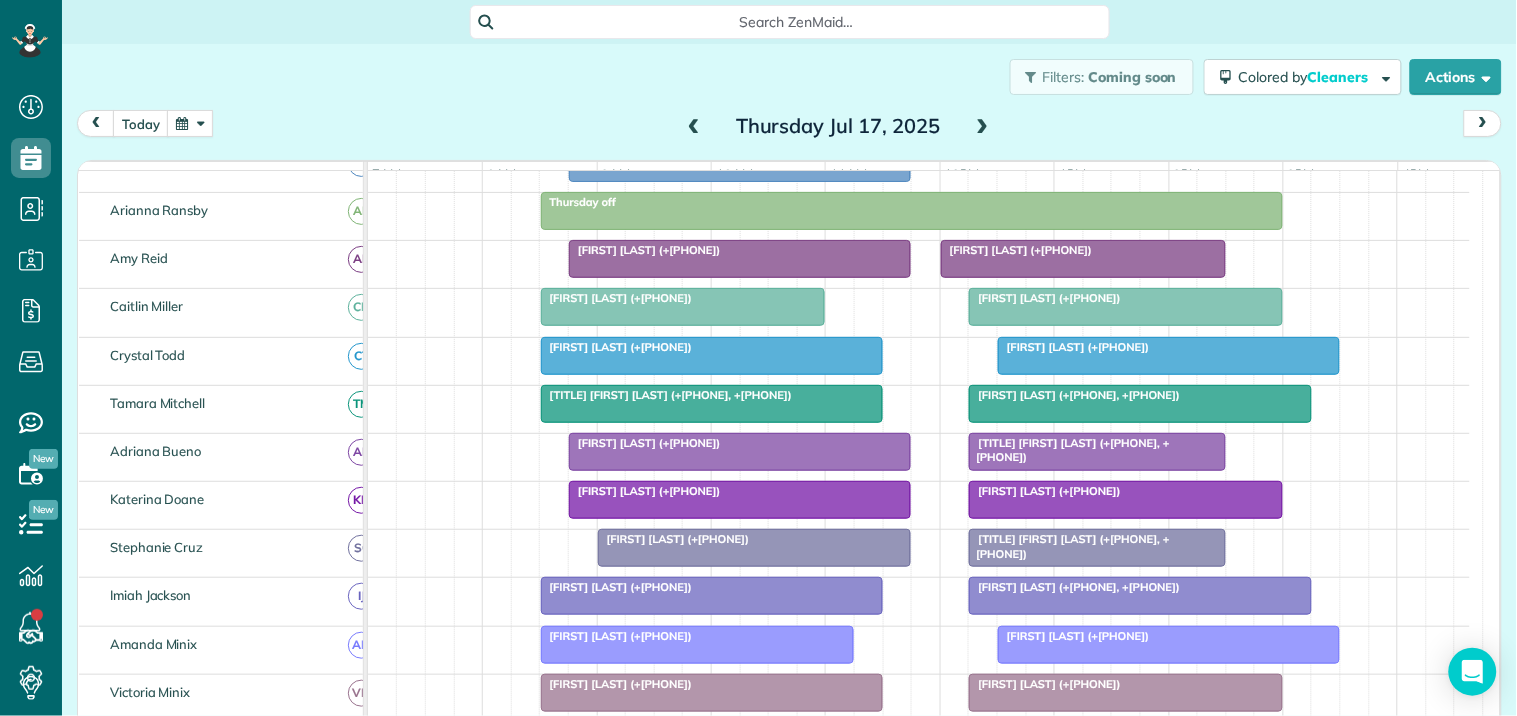 click at bounding box center [983, 127] 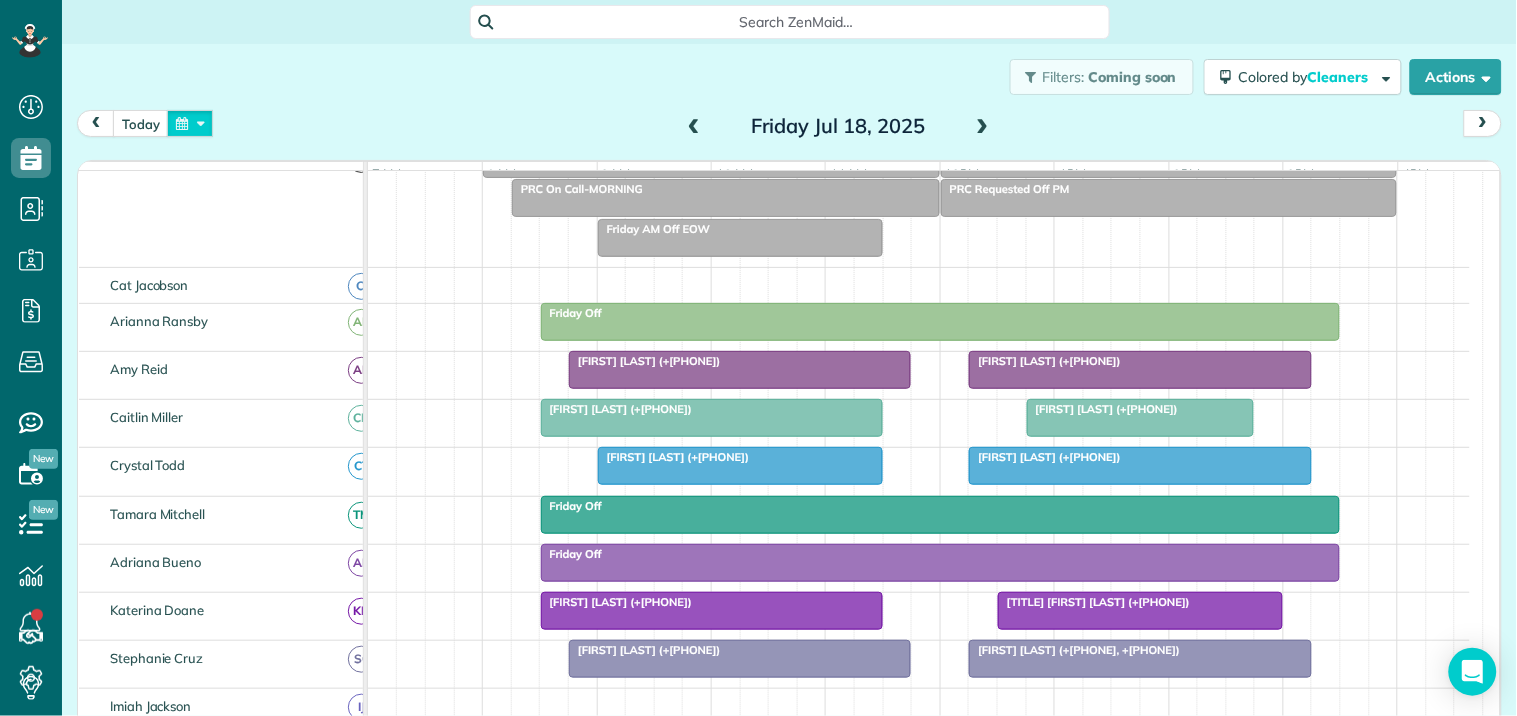 click at bounding box center (190, 123) 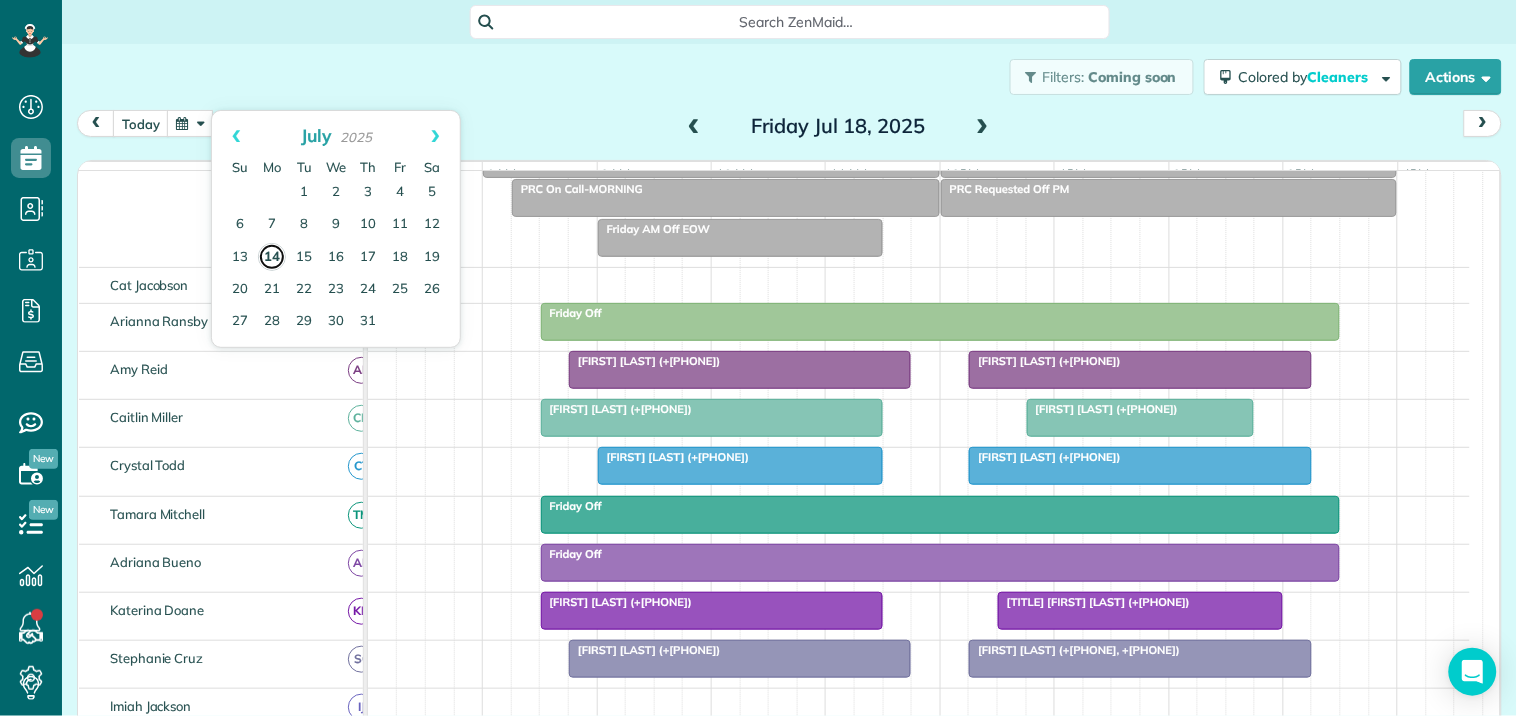 click on "14" at bounding box center (272, 257) 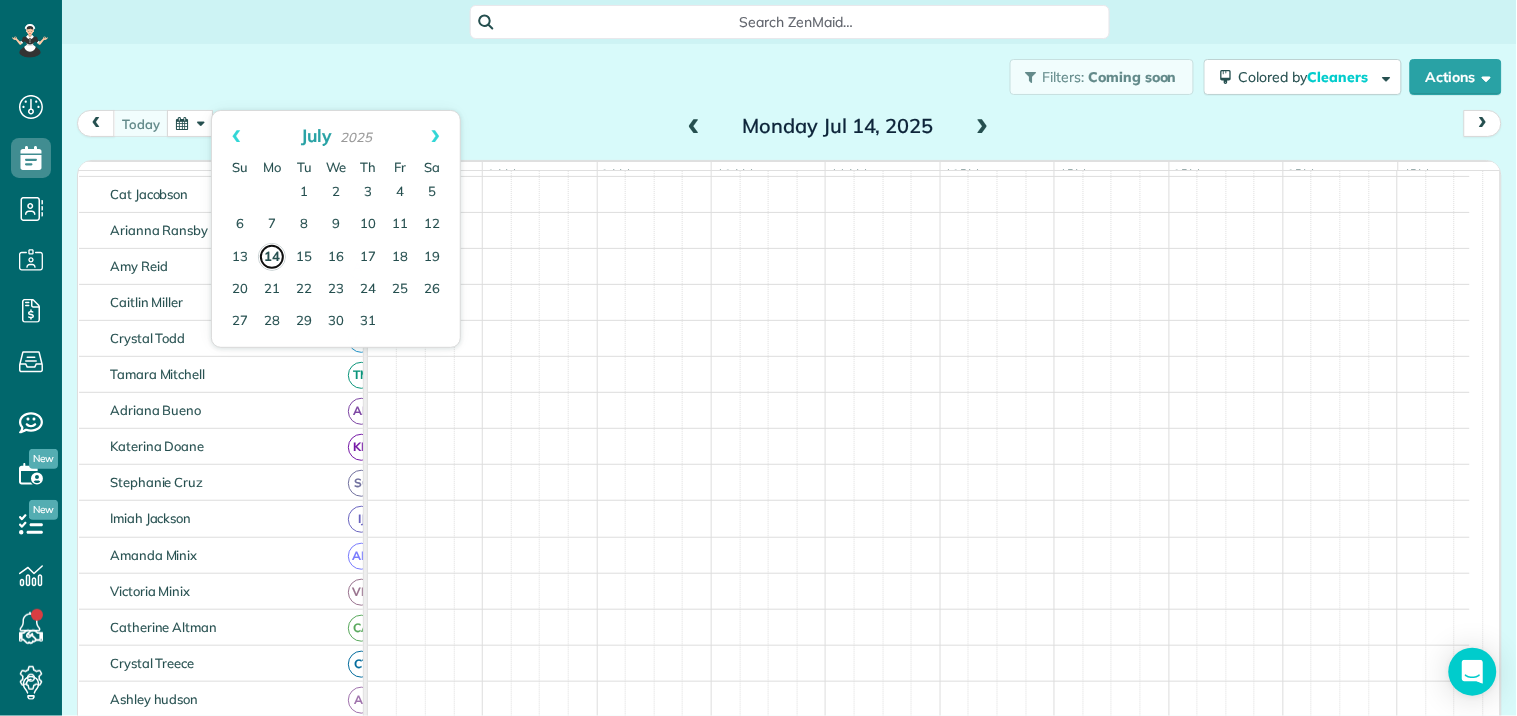 scroll, scrollTop: 17, scrollLeft: 0, axis: vertical 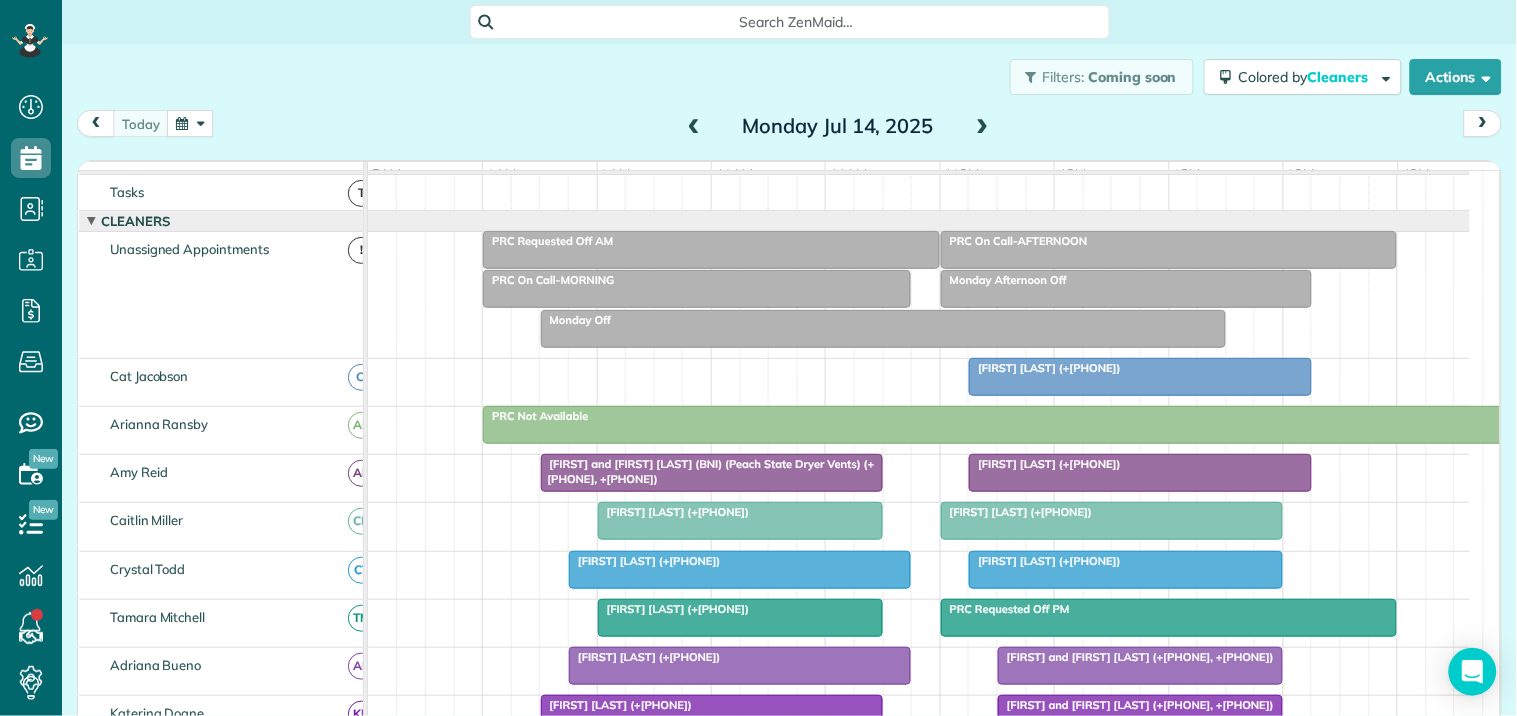 click at bounding box center (740, 521) 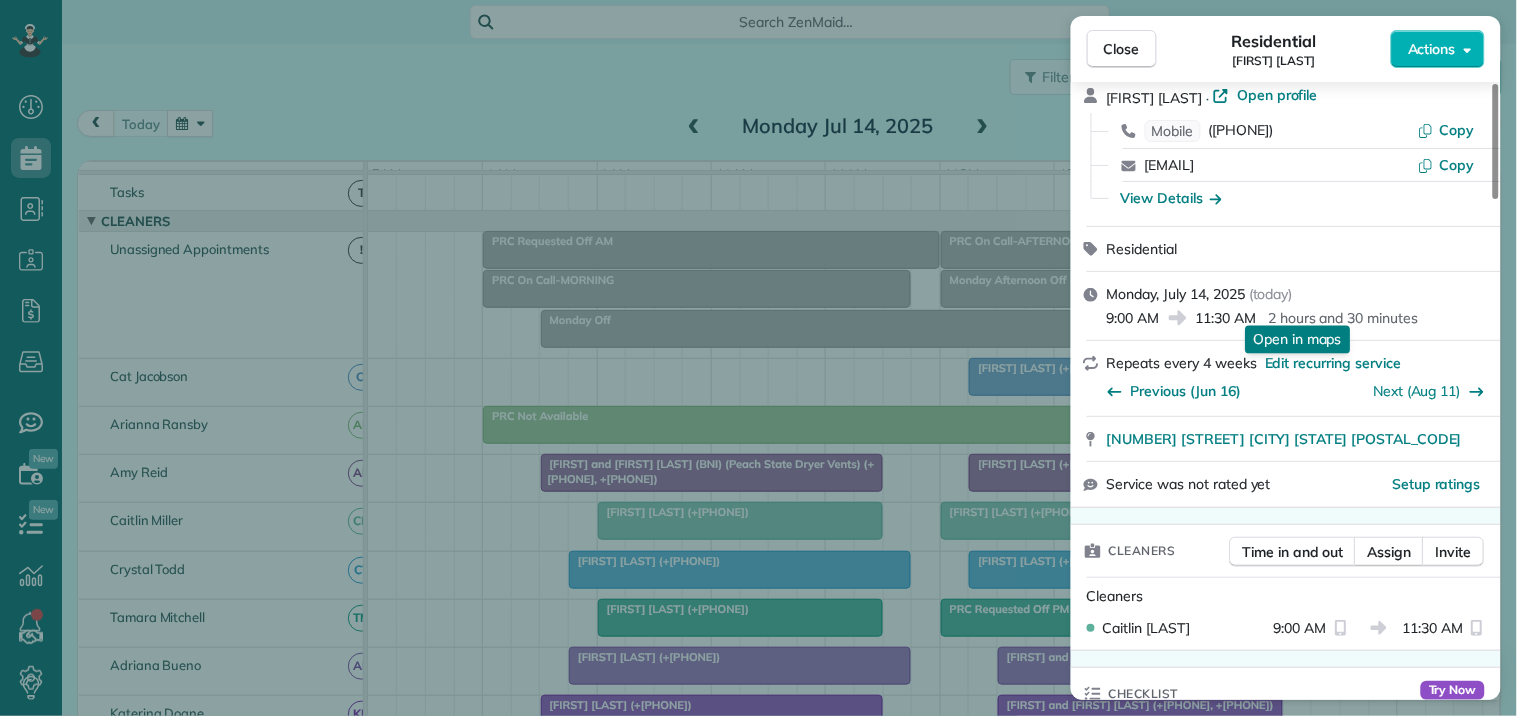 scroll, scrollTop: 222, scrollLeft: 0, axis: vertical 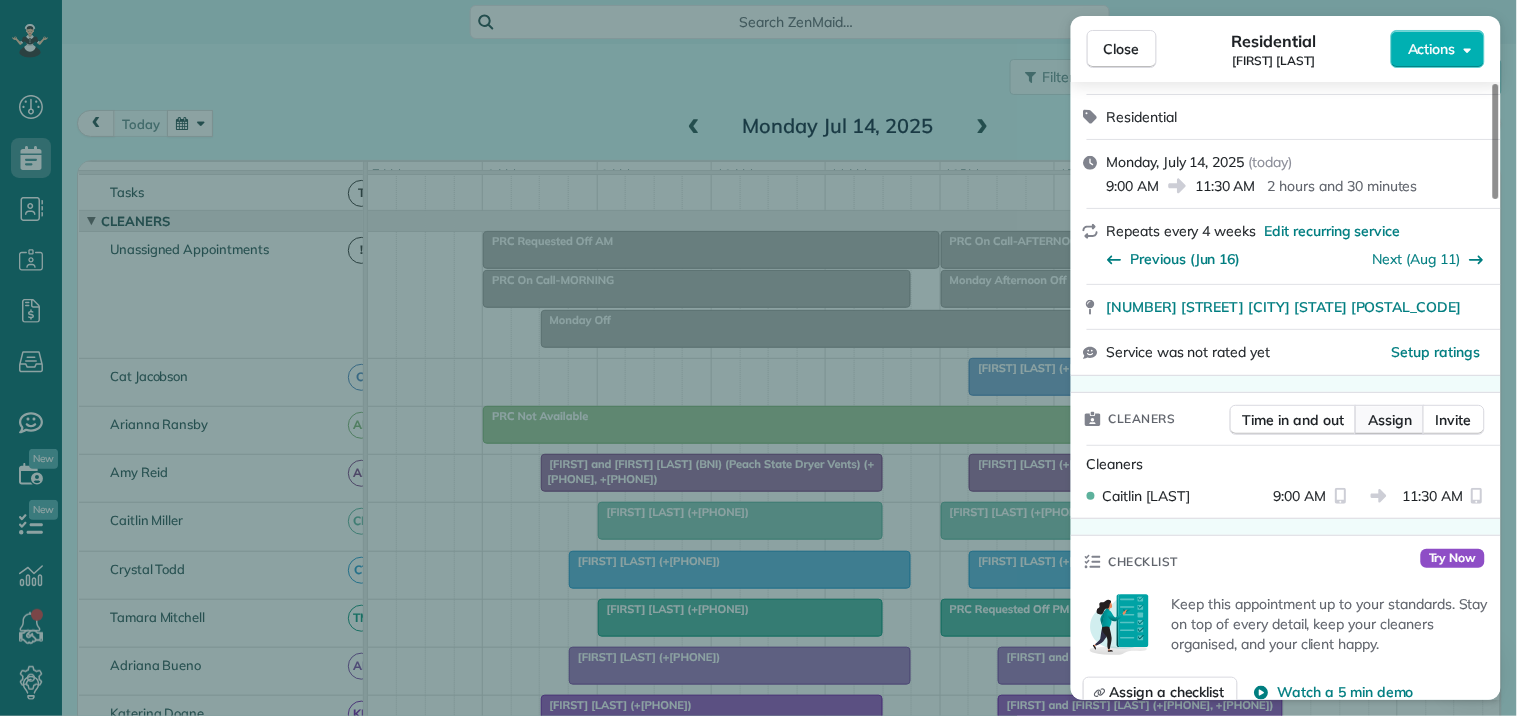 click on "Assign" at bounding box center (1390, 420) 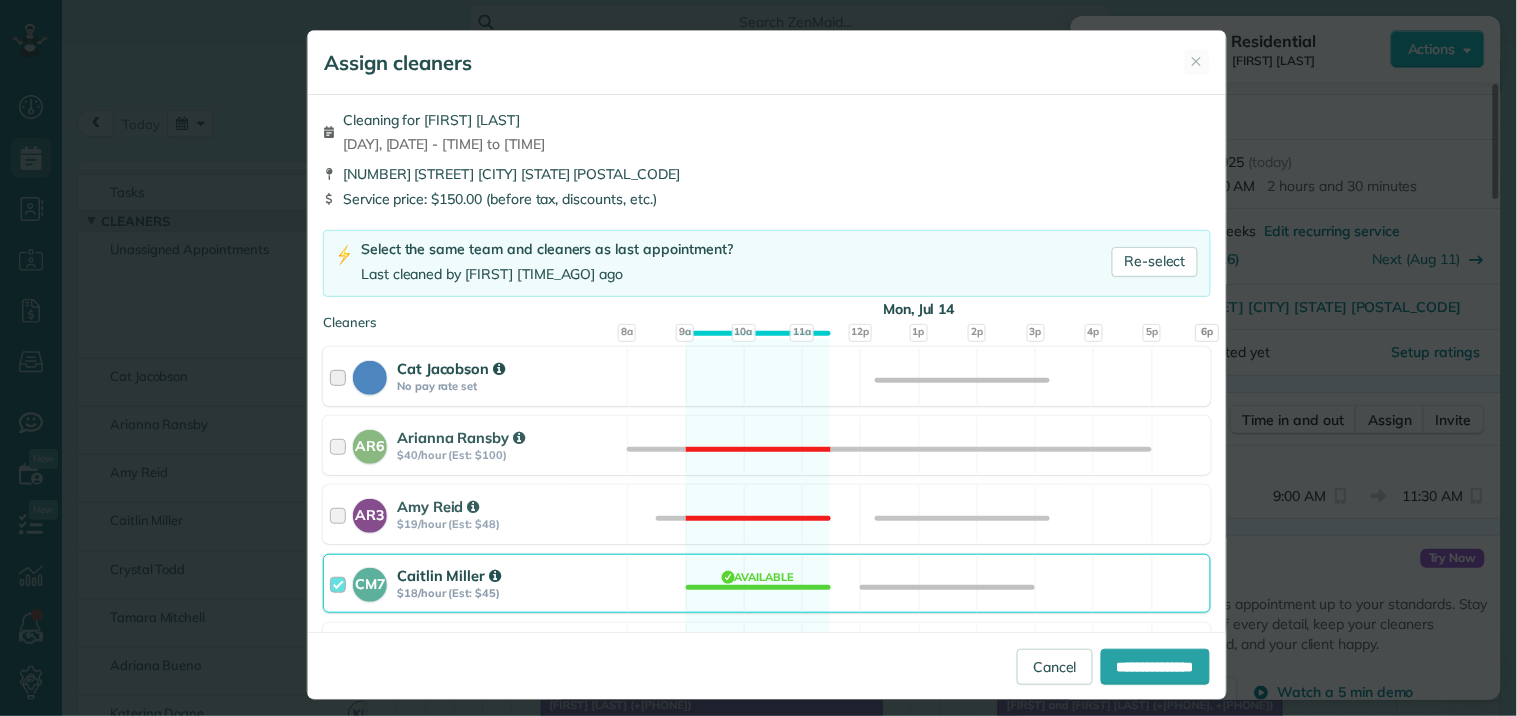 click on "[FIRST] [LAST]
No pay rate set
Available" at bounding box center [767, 376] 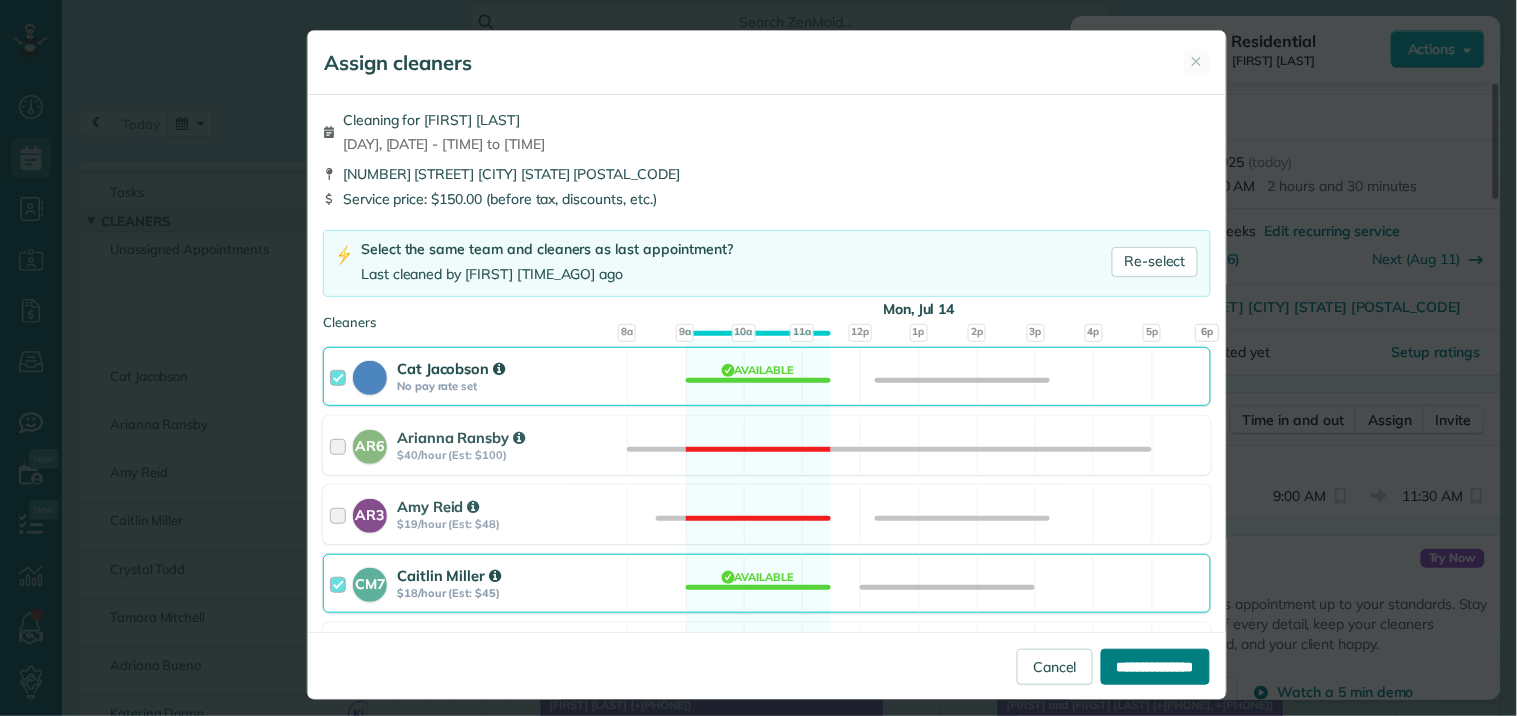 click on "**********" at bounding box center (1155, 667) 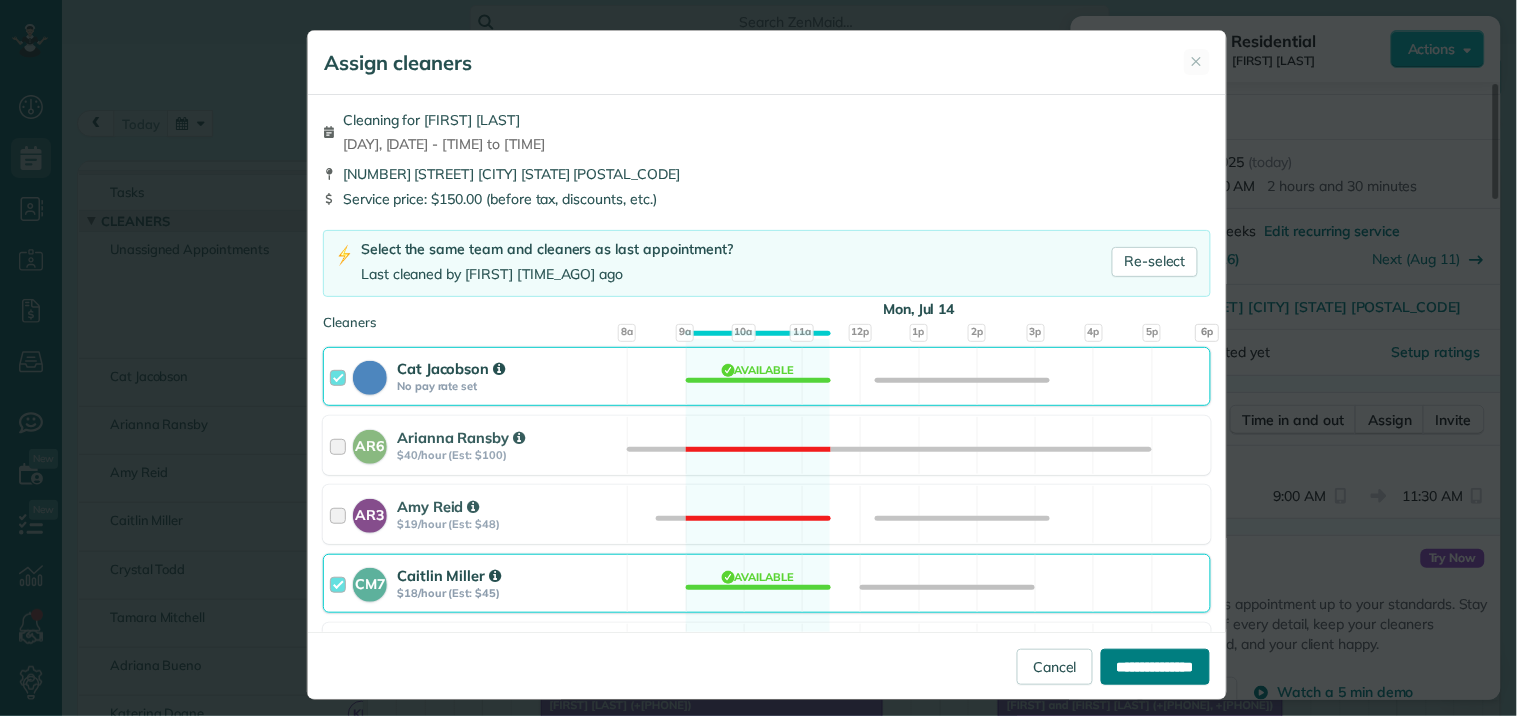 type on "**********" 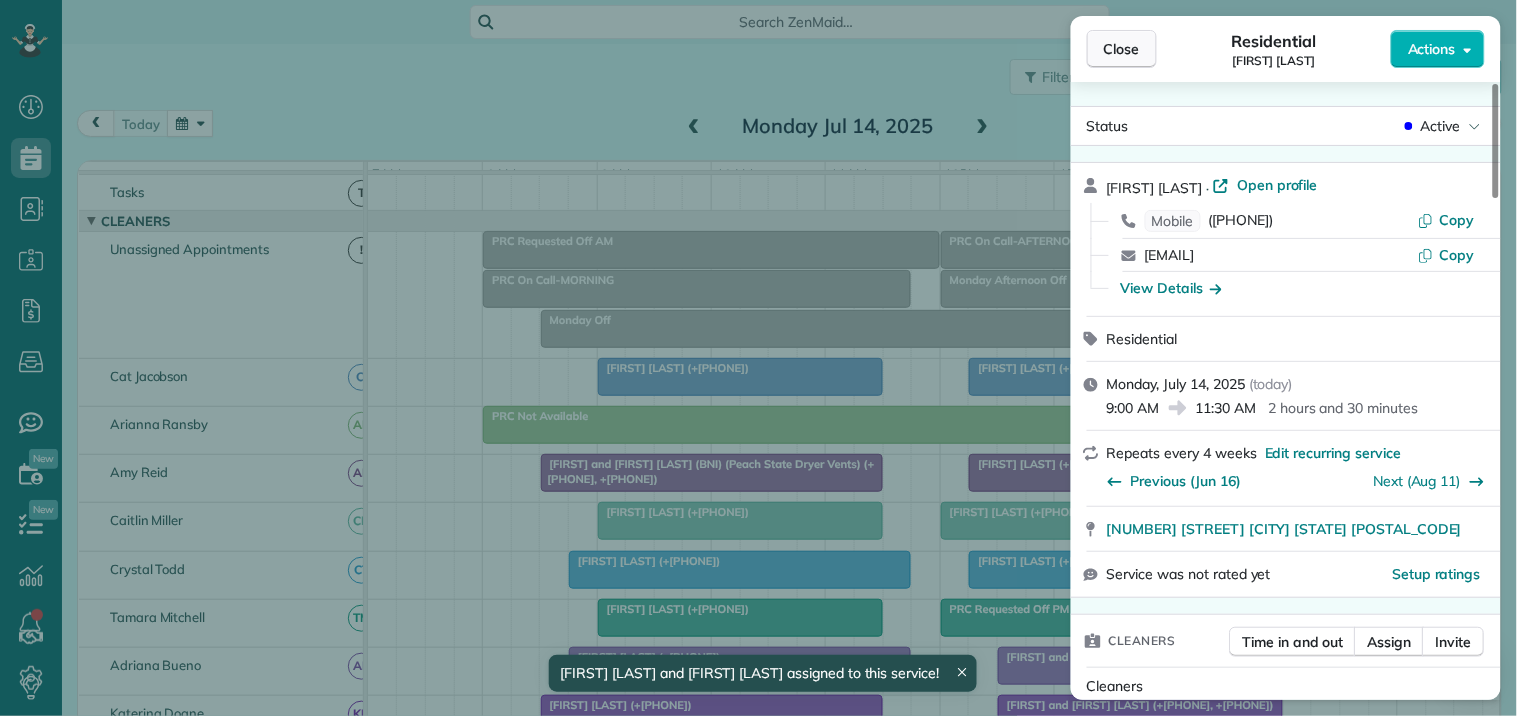 click on "Close" at bounding box center (1122, 49) 